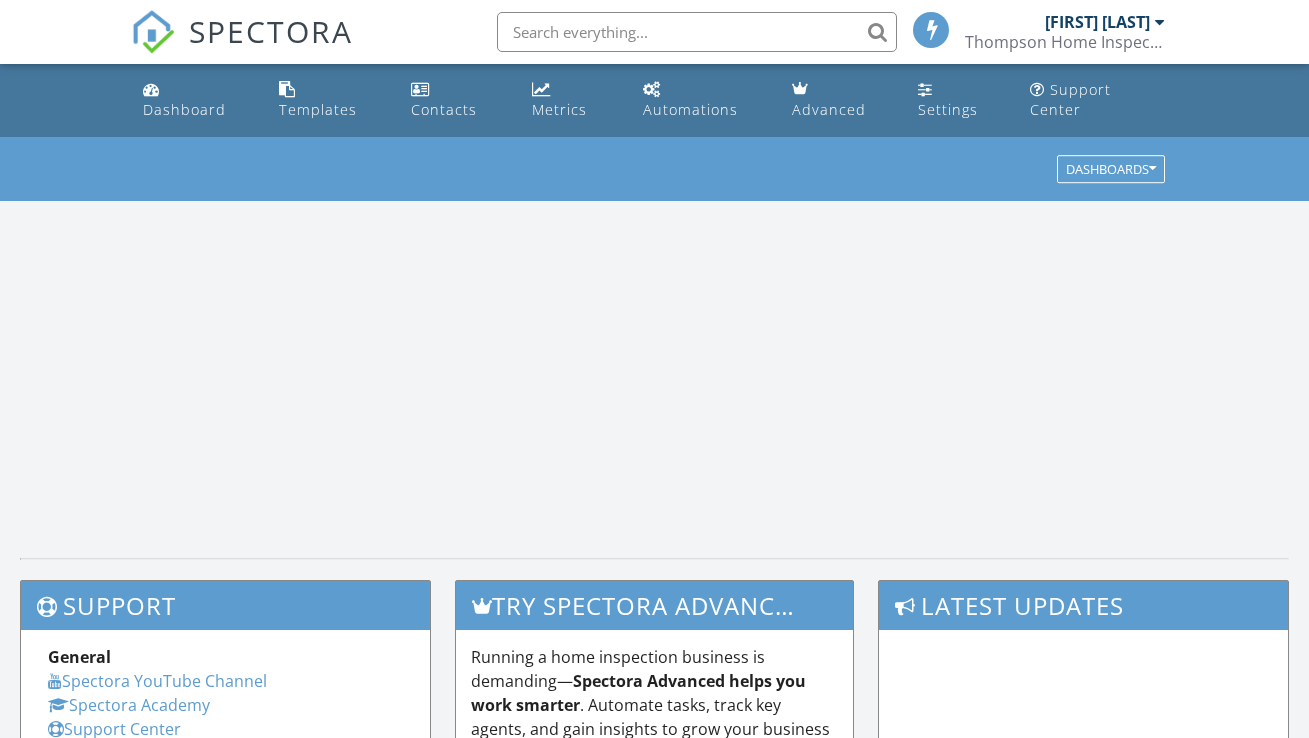 scroll, scrollTop: 0, scrollLeft: 0, axis: both 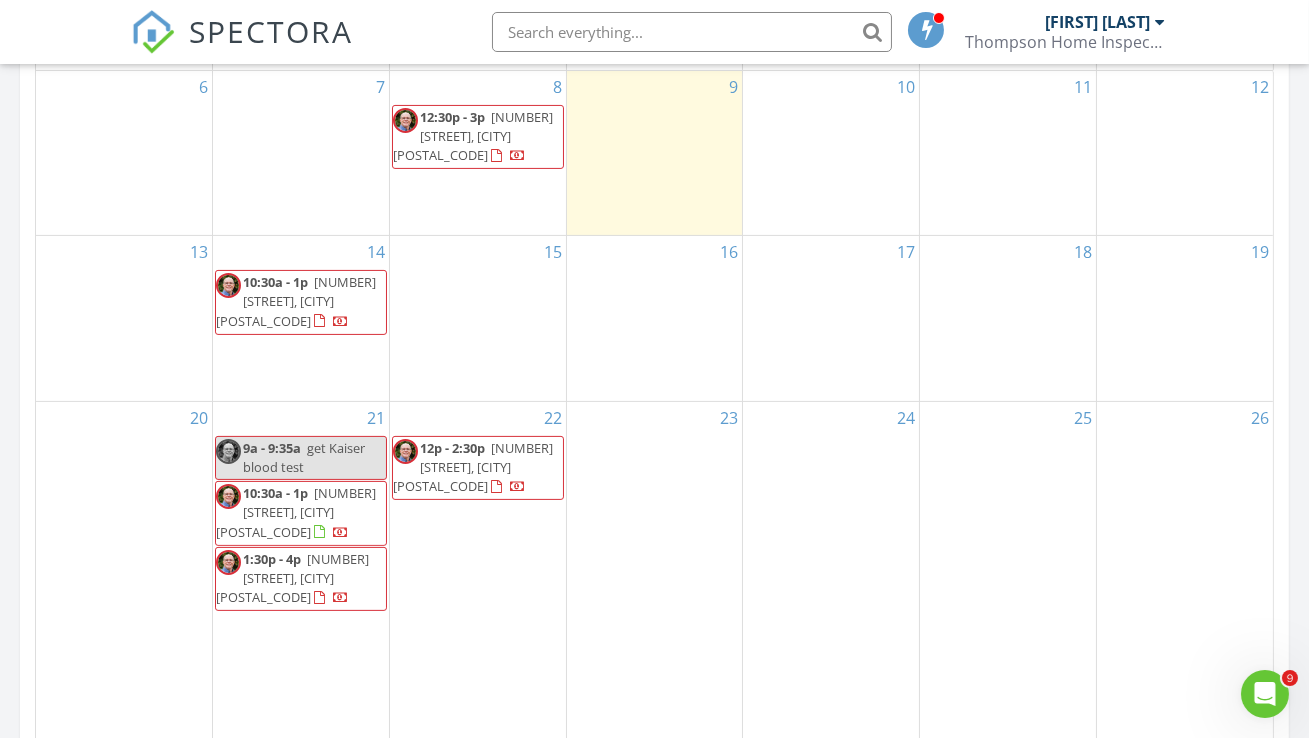 click on "[TIME] - [TIME]
[NUMBER] [STREET], [CITY] [POSTAL_CODE]" at bounding box center [478, 468] 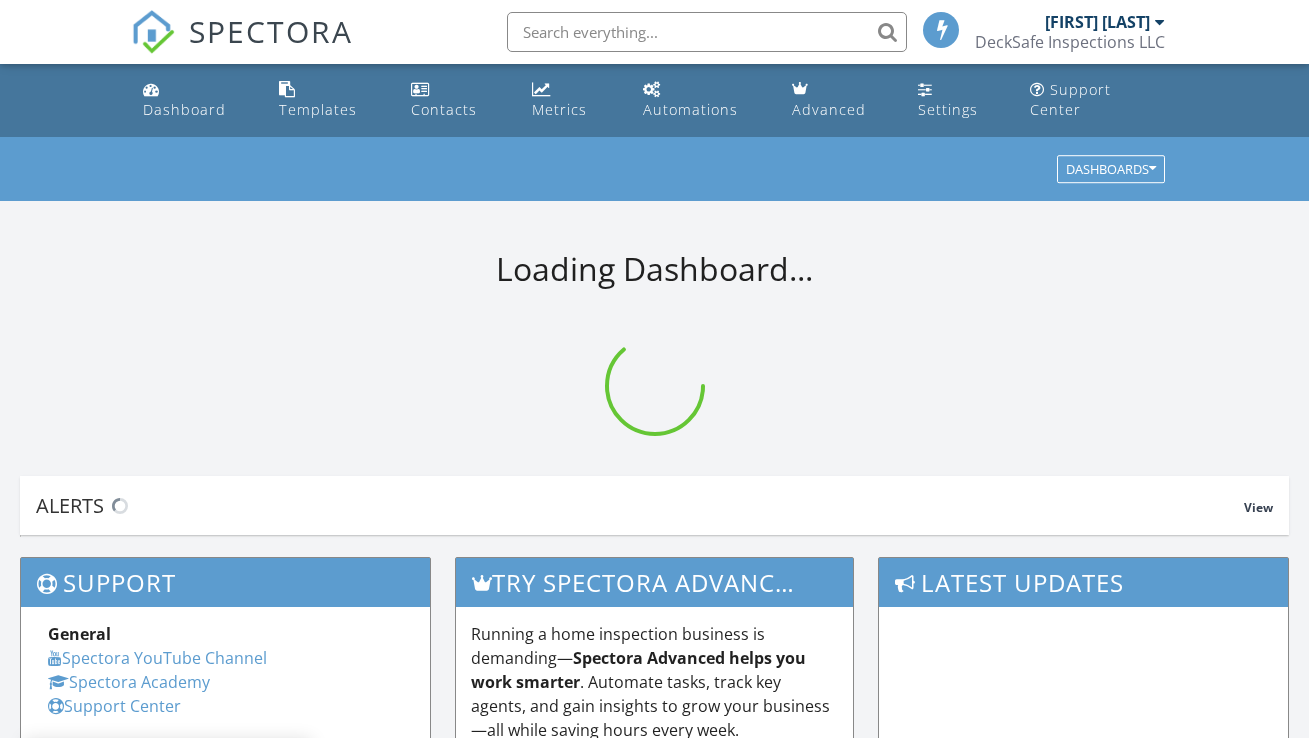 scroll, scrollTop: 0, scrollLeft: 0, axis: both 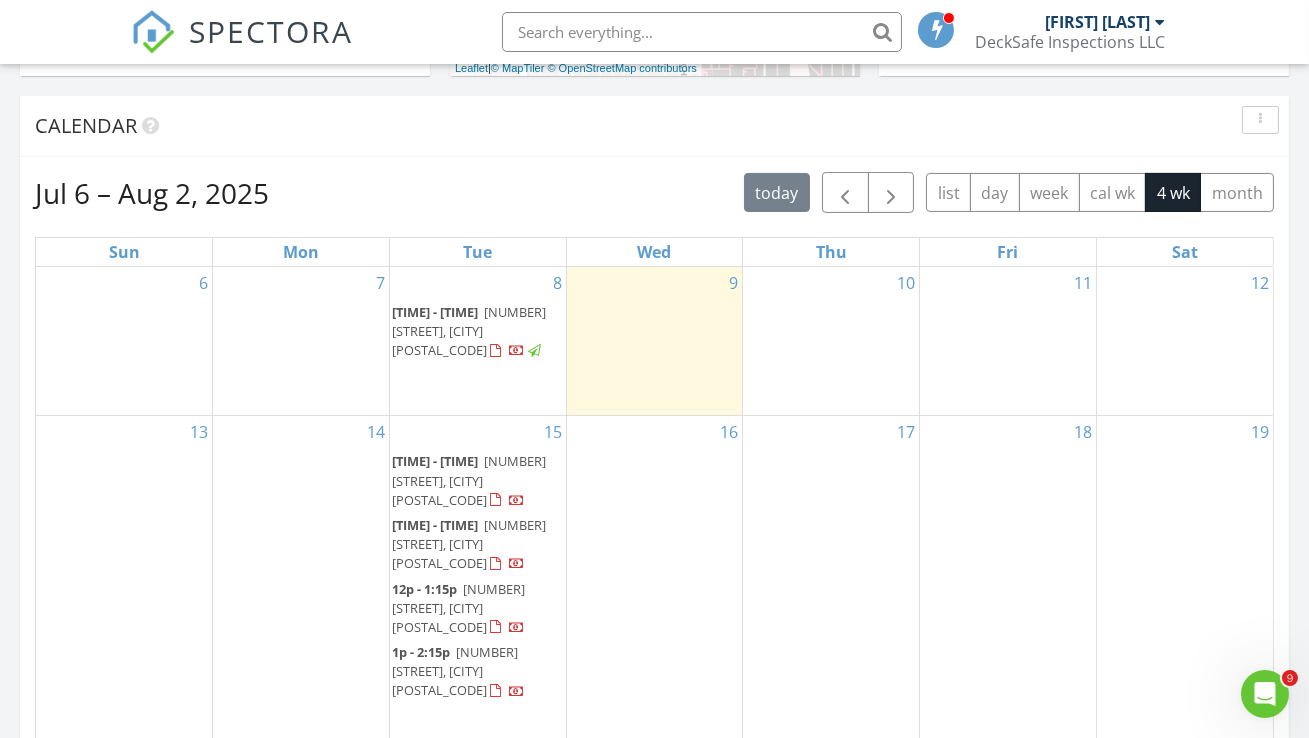 click on "DeckSafe Inspections LLC" at bounding box center (1070, 42) 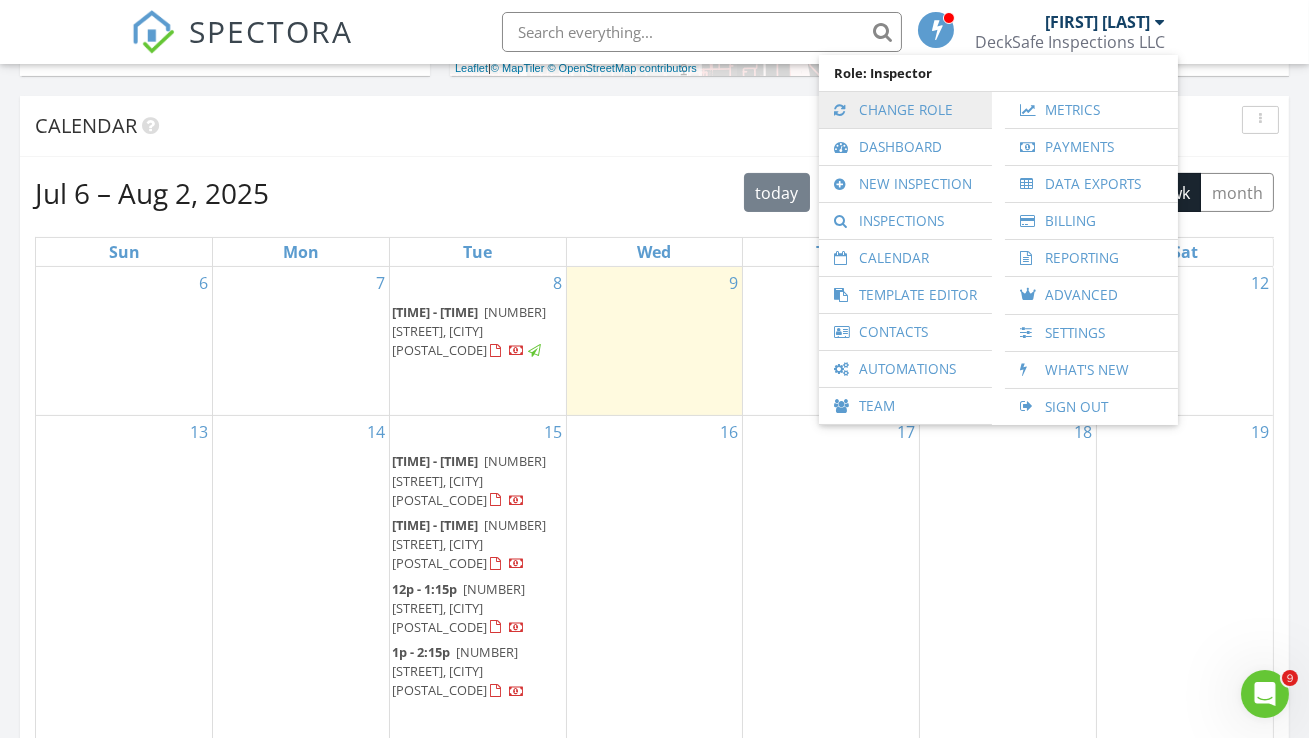 click on "Change Role" at bounding box center [905, 110] 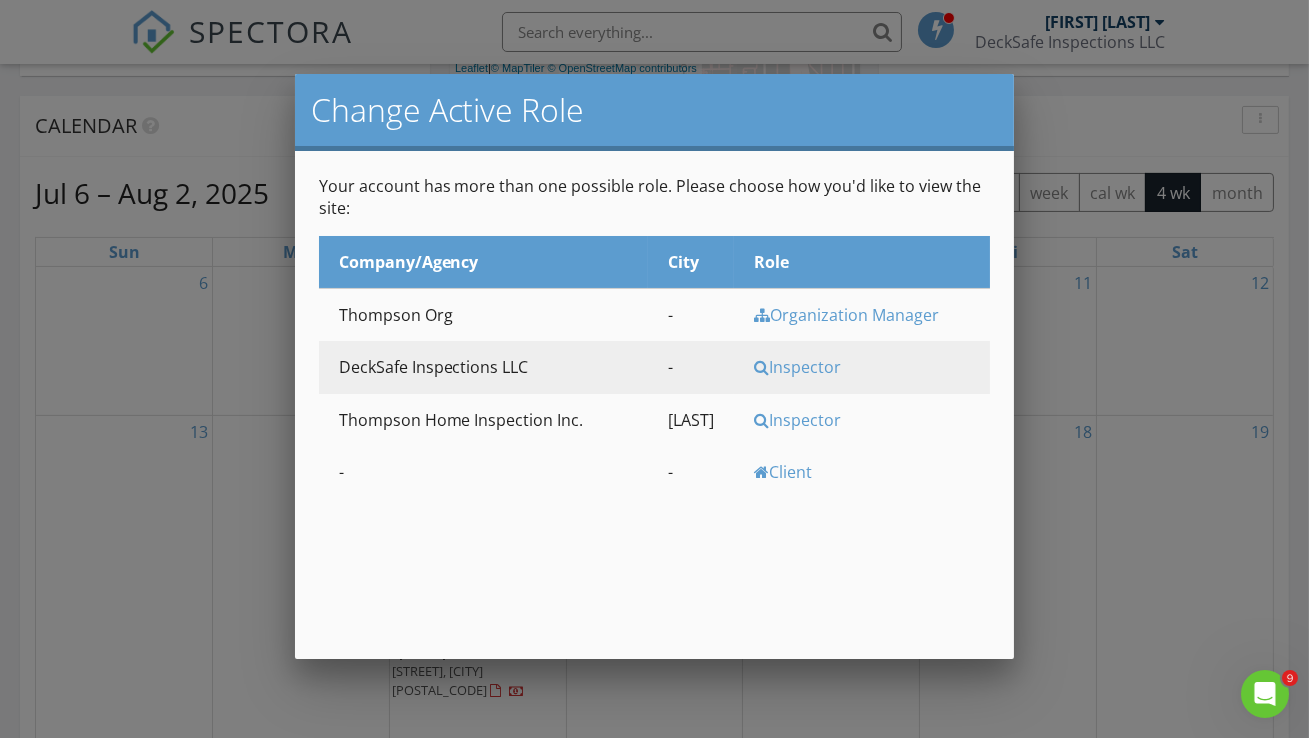 click on "Inspector" at bounding box center (869, 315) 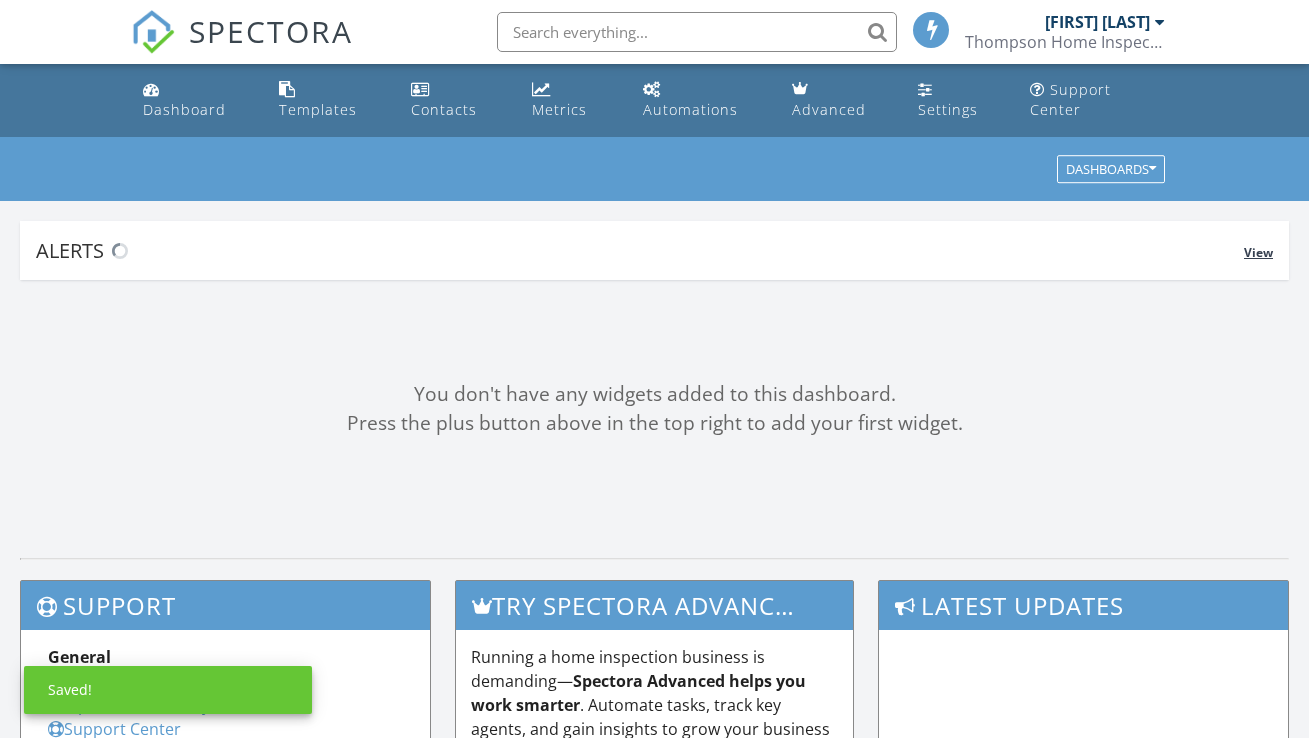 scroll, scrollTop: 0, scrollLeft: 0, axis: both 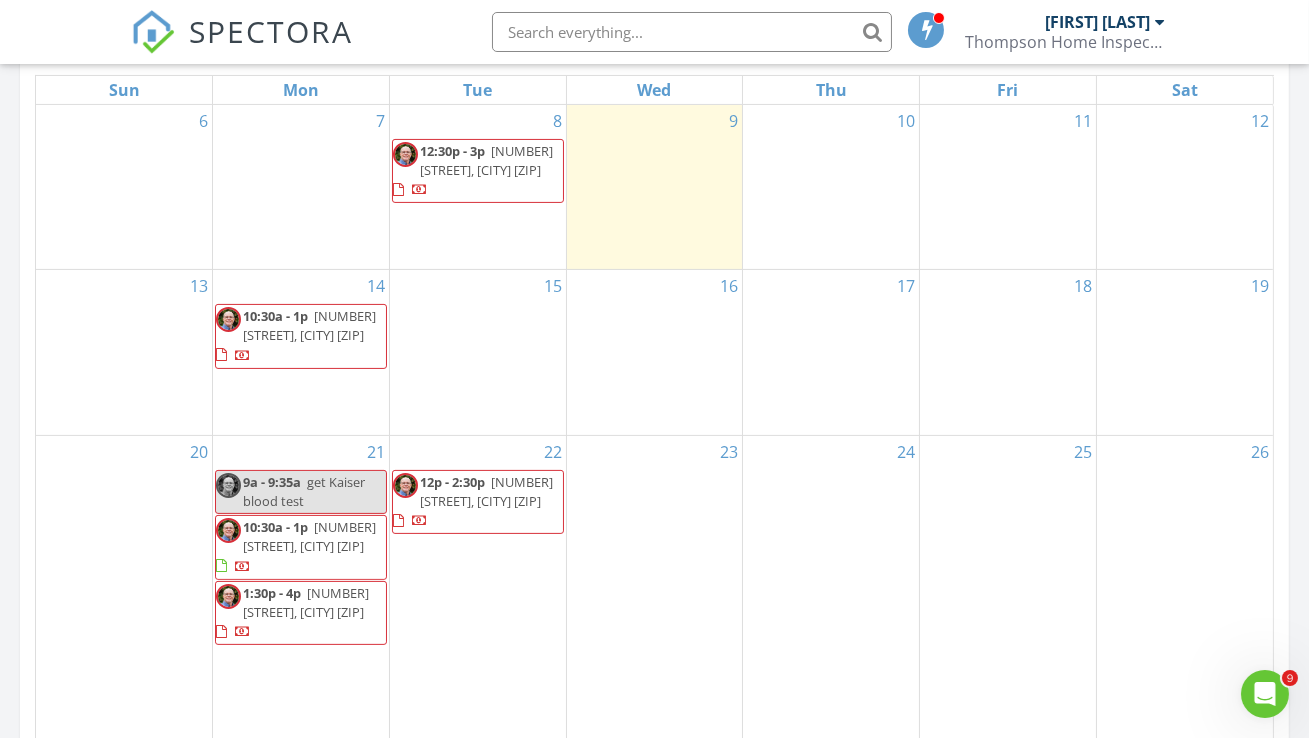 click on "[NUMBER] [STREET], [CITY] [ZIP]" at bounding box center (309, 536) 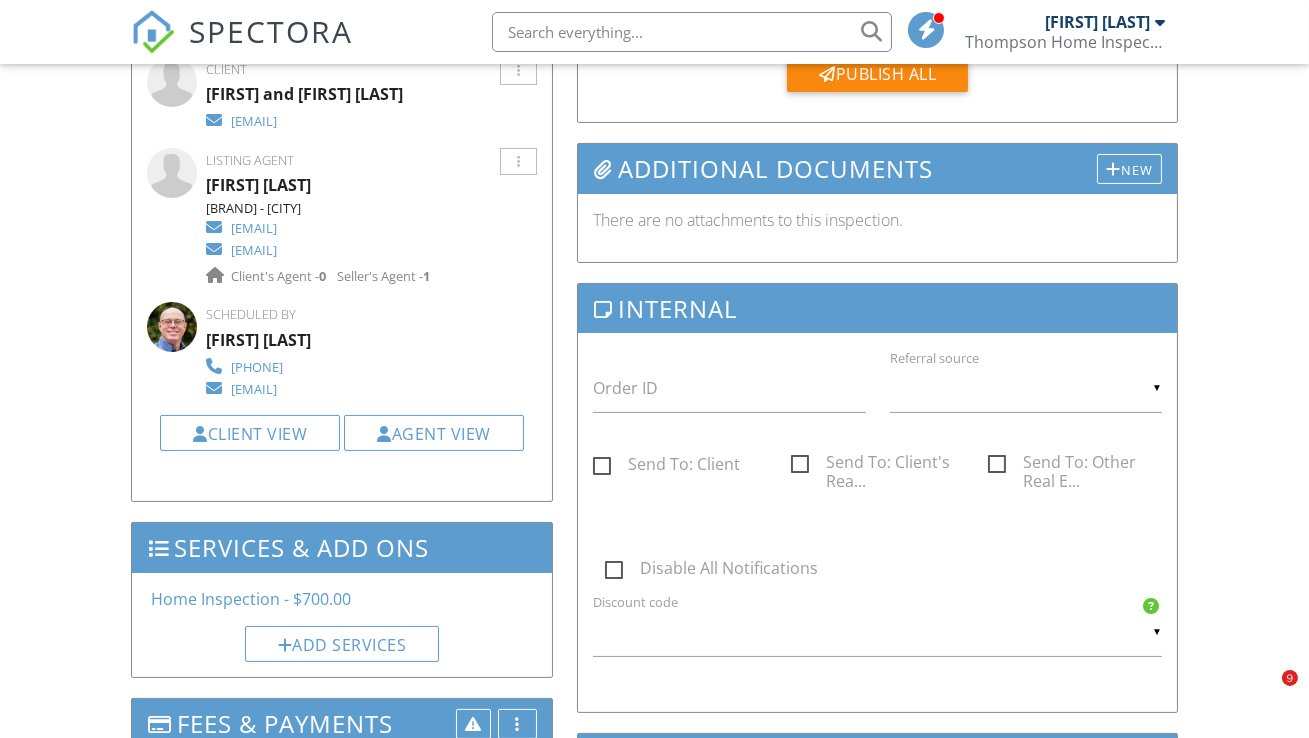 scroll, scrollTop: 727, scrollLeft: 0, axis: vertical 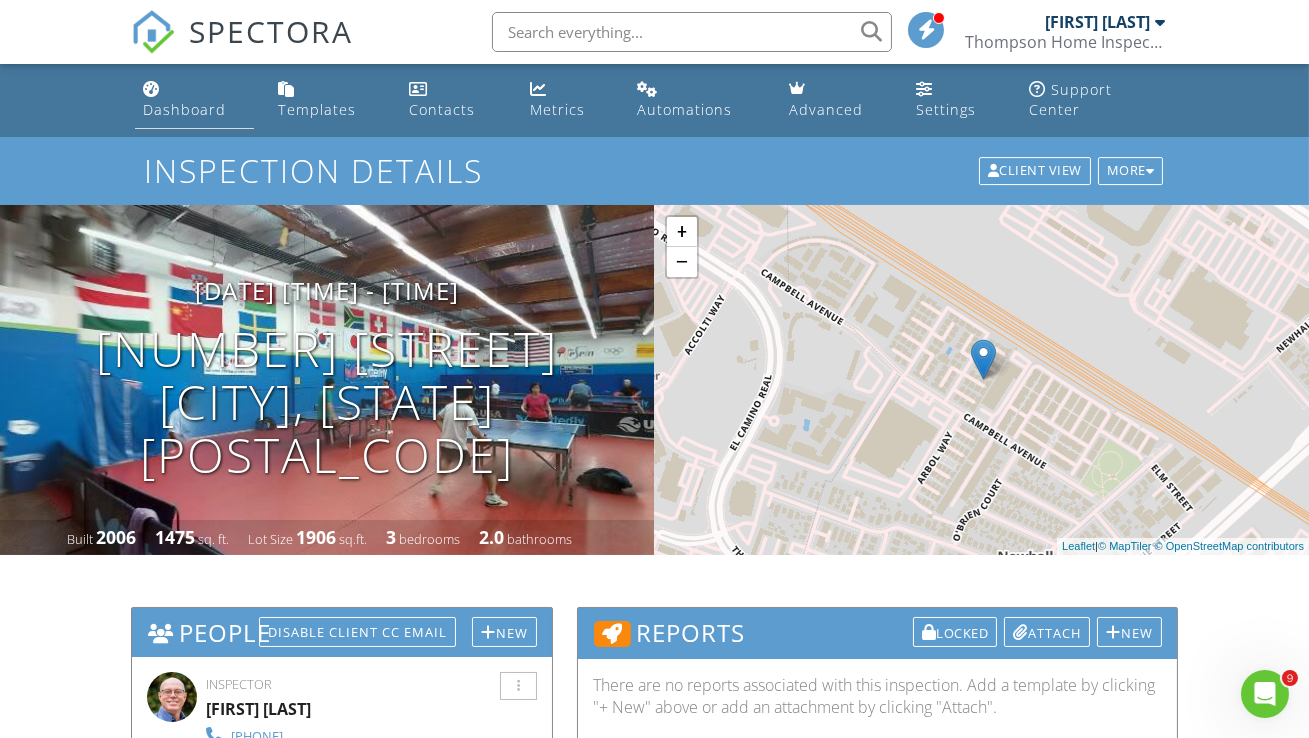 click on "Dashboard" at bounding box center [184, 109] 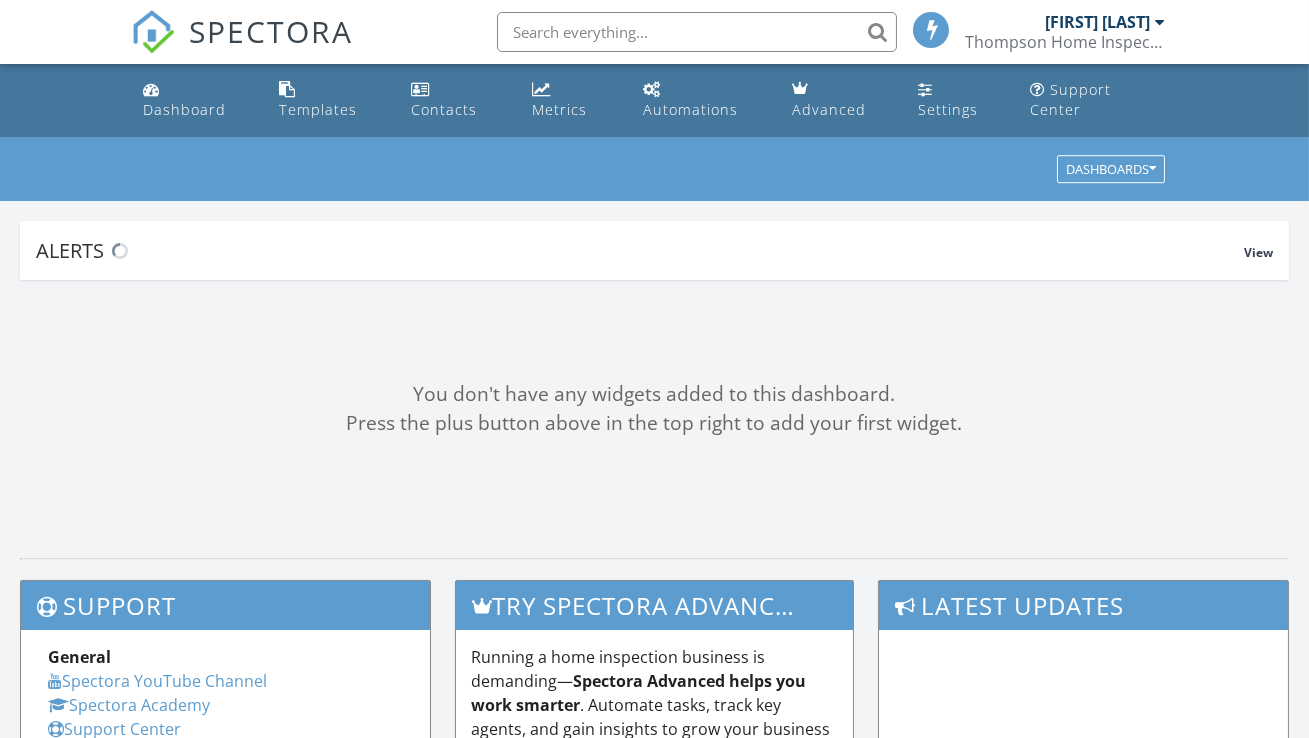 scroll, scrollTop: 447, scrollLeft: 0, axis: vertical 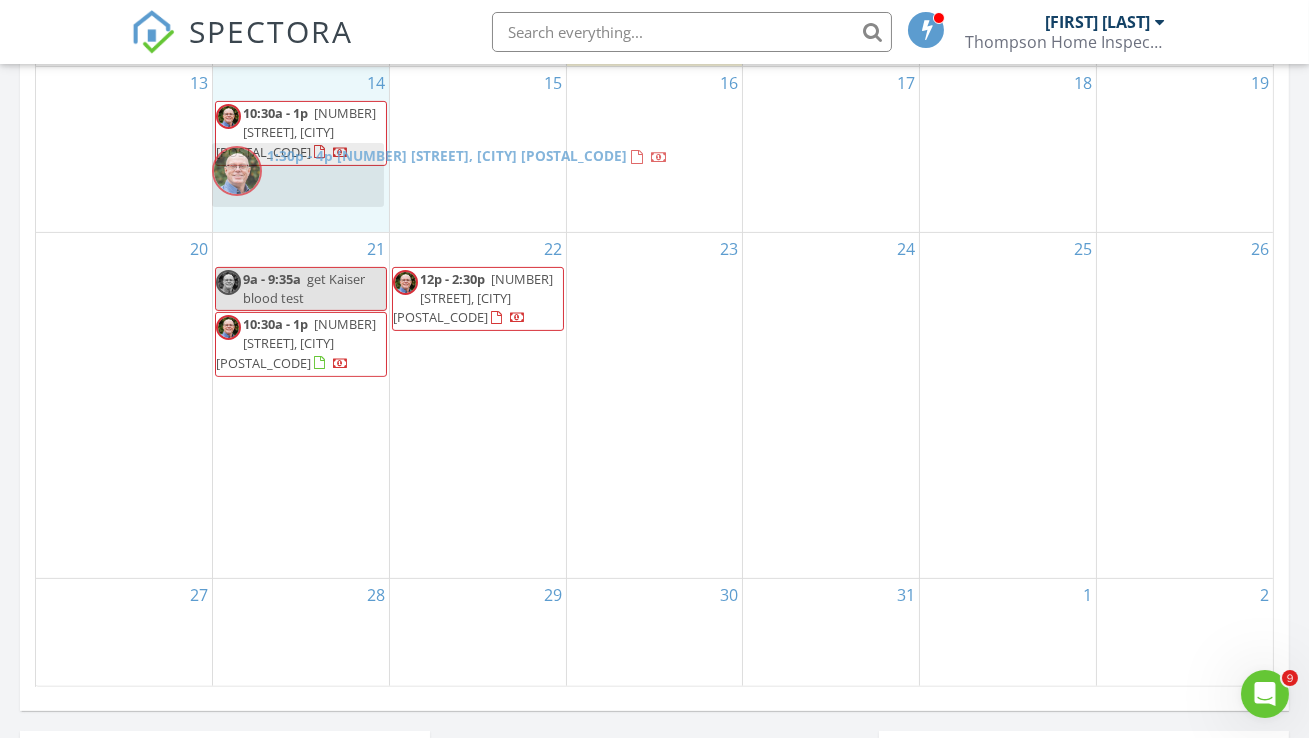 click on "SPECTORA
David Thompson
Thompson Home Inspection Inc.
Role:
Inspector
Change Role
Dashboard
New Inspection
Inspections
Calendar
Template Editor
Contacts
Automations
Team
Metrics
Payments
Data Exports
Billing
Reporting
Advanced
Settings
What's New
Sign Out
Change Active Role
Your account has more than one possible role. Please choose how you'd like to view the site:
Company/Agency
City
Role
Dashboard
Templates
Contacts
Metrics
Automations
Advanced
Settings
Support Center
All schedulers
Refresh" at bounding box center (654, 248) 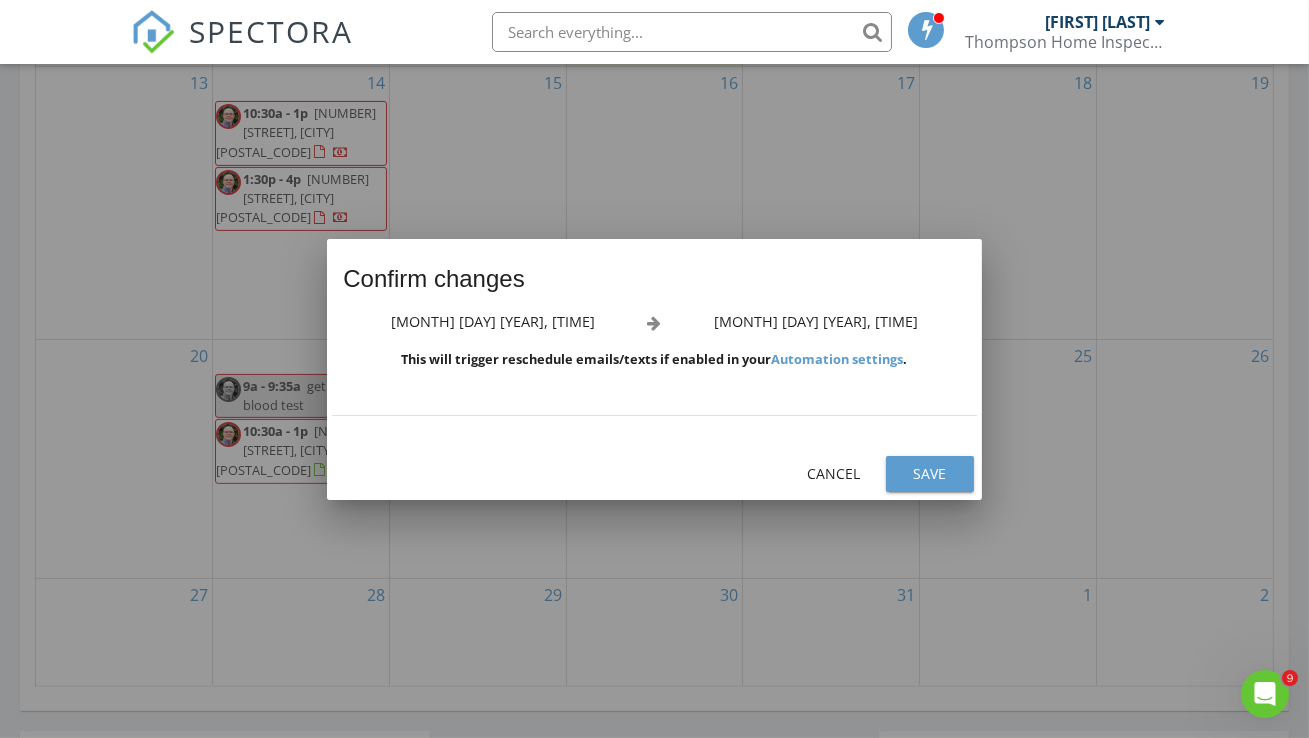 click on "Confirm changes" at bounding box center (654, 275) 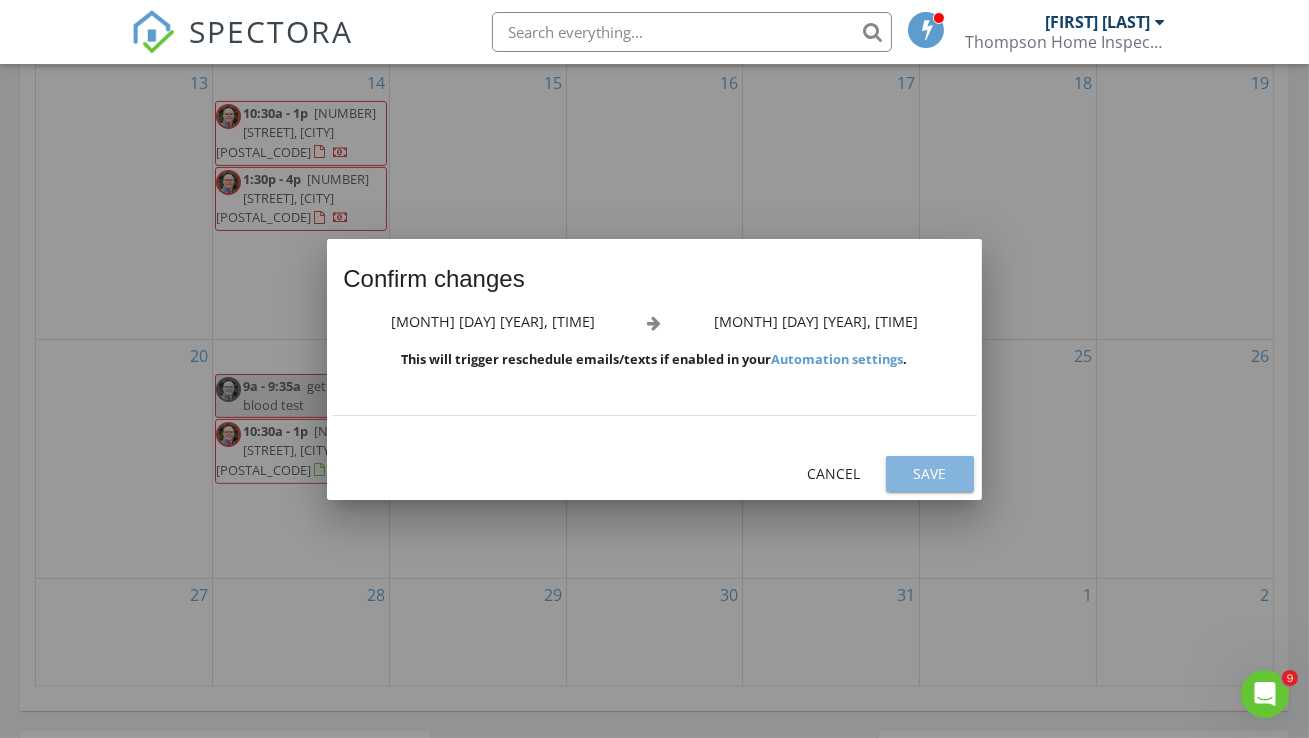 click on "Save" at bounding box center (930, 473) 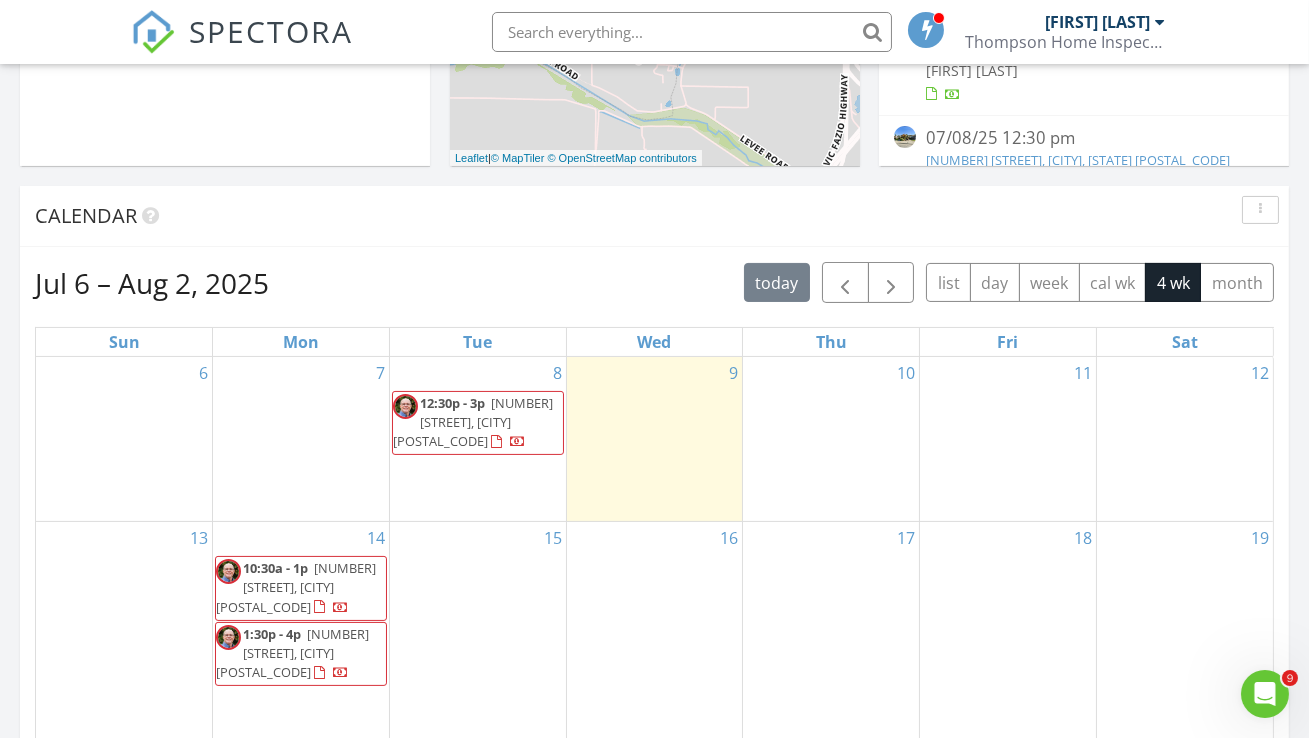 scroll, scrollTop: 0, scrollLeft: 0, axis: both 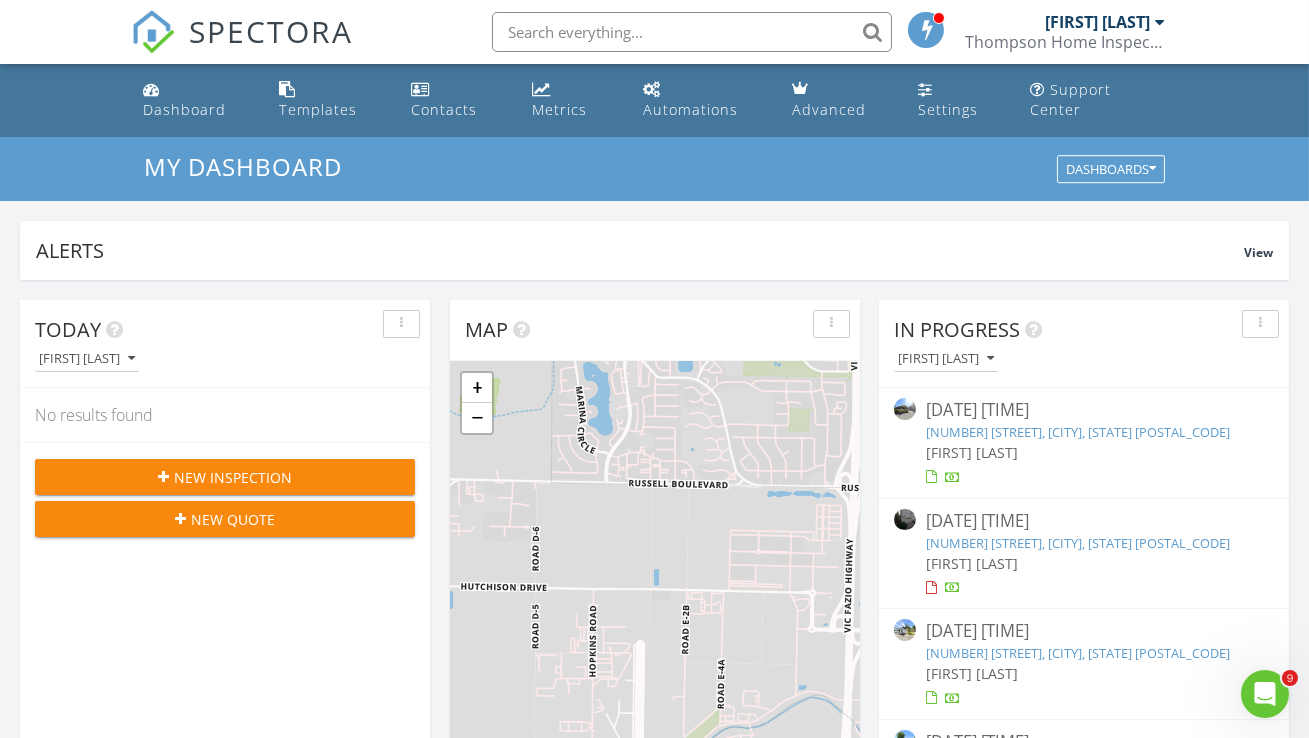 click on "New Inspection" at bounding box center [233, 477] 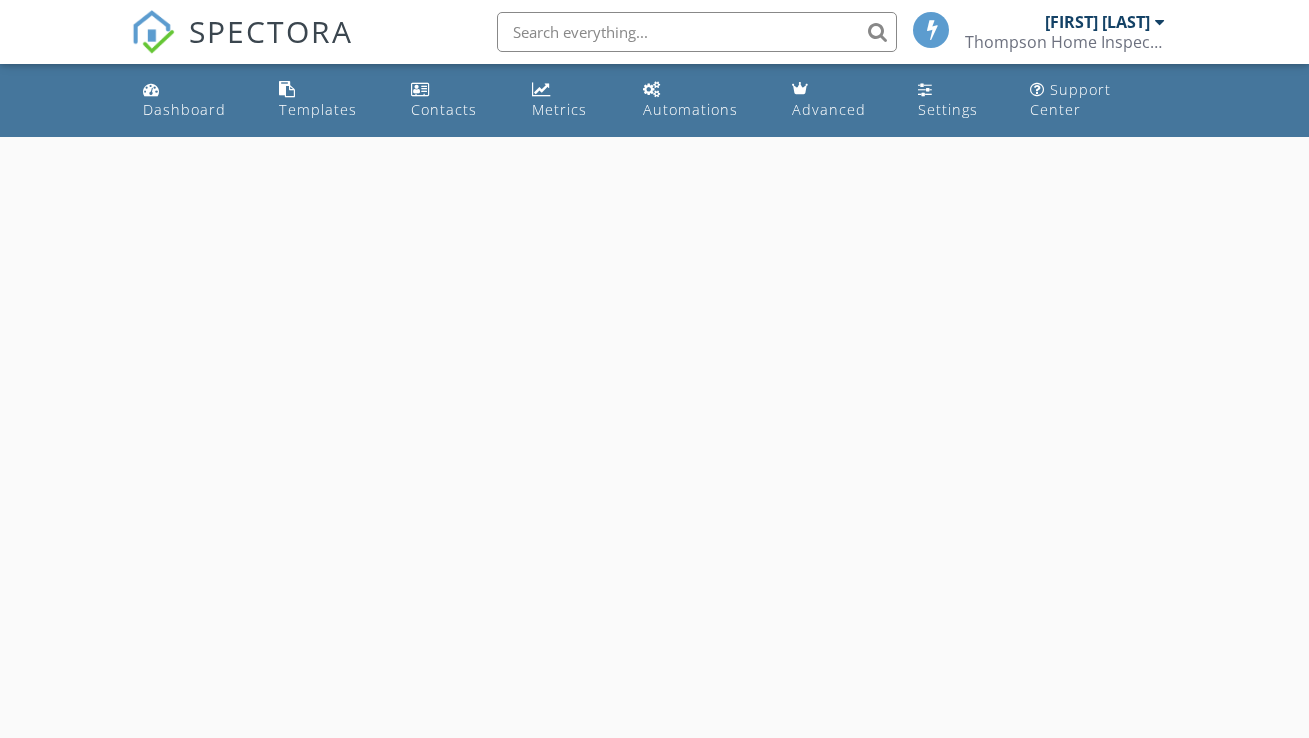 scroll, scrollTop: 0, scrollLeft: 0, axis: both 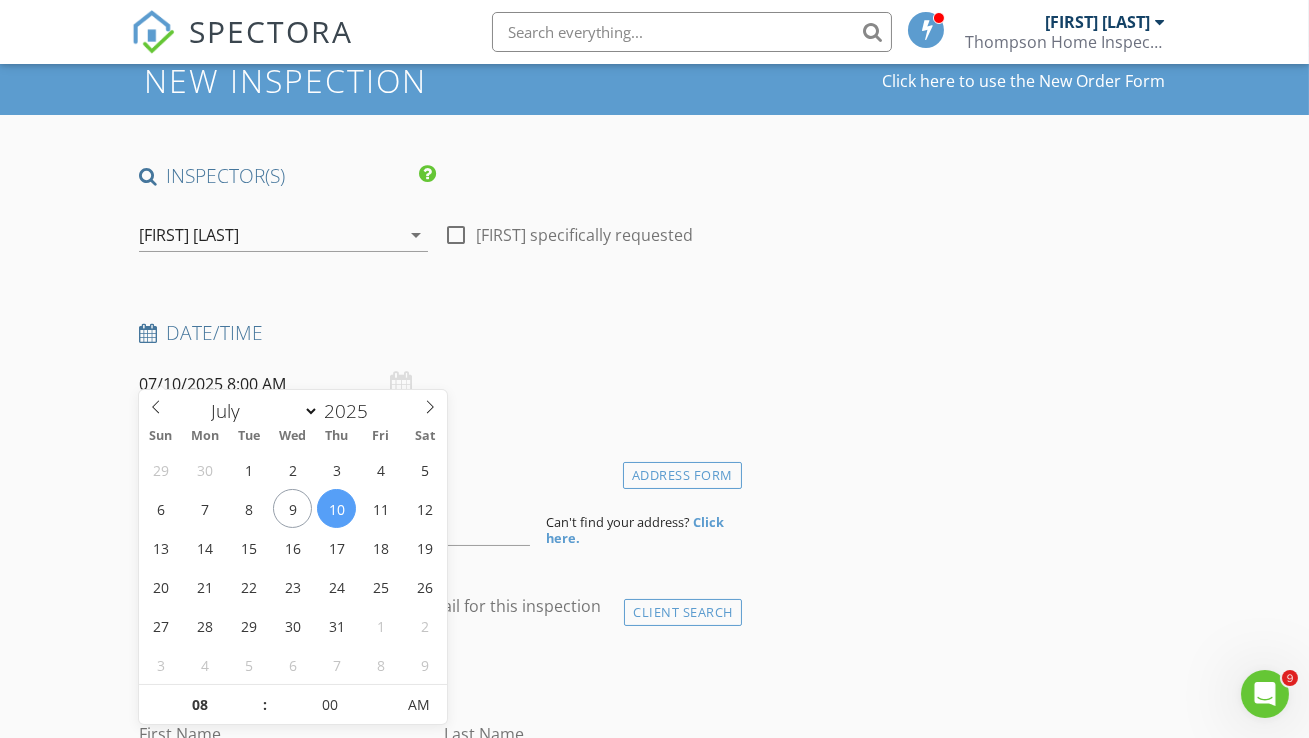click on "07/10/2025 8:00 AM" at bounding box center (283, 384) 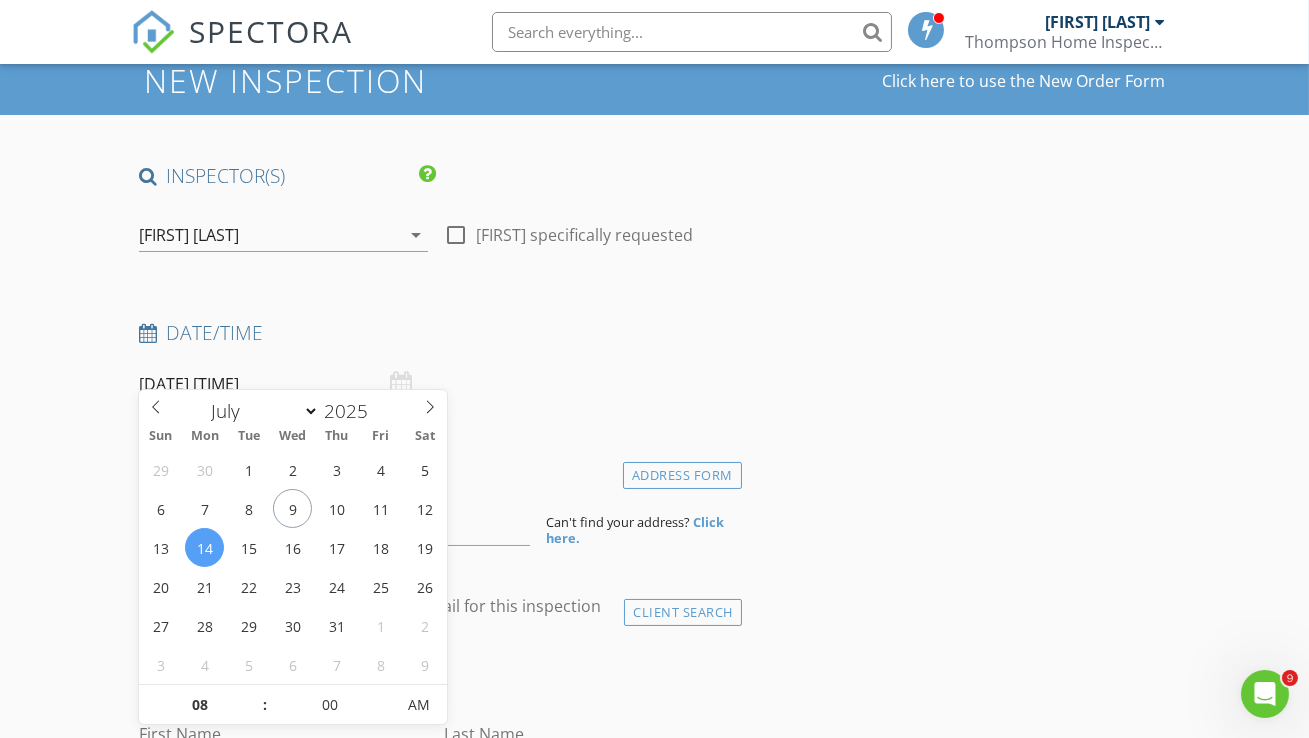 click on ":" at bounding box center [265, 705] 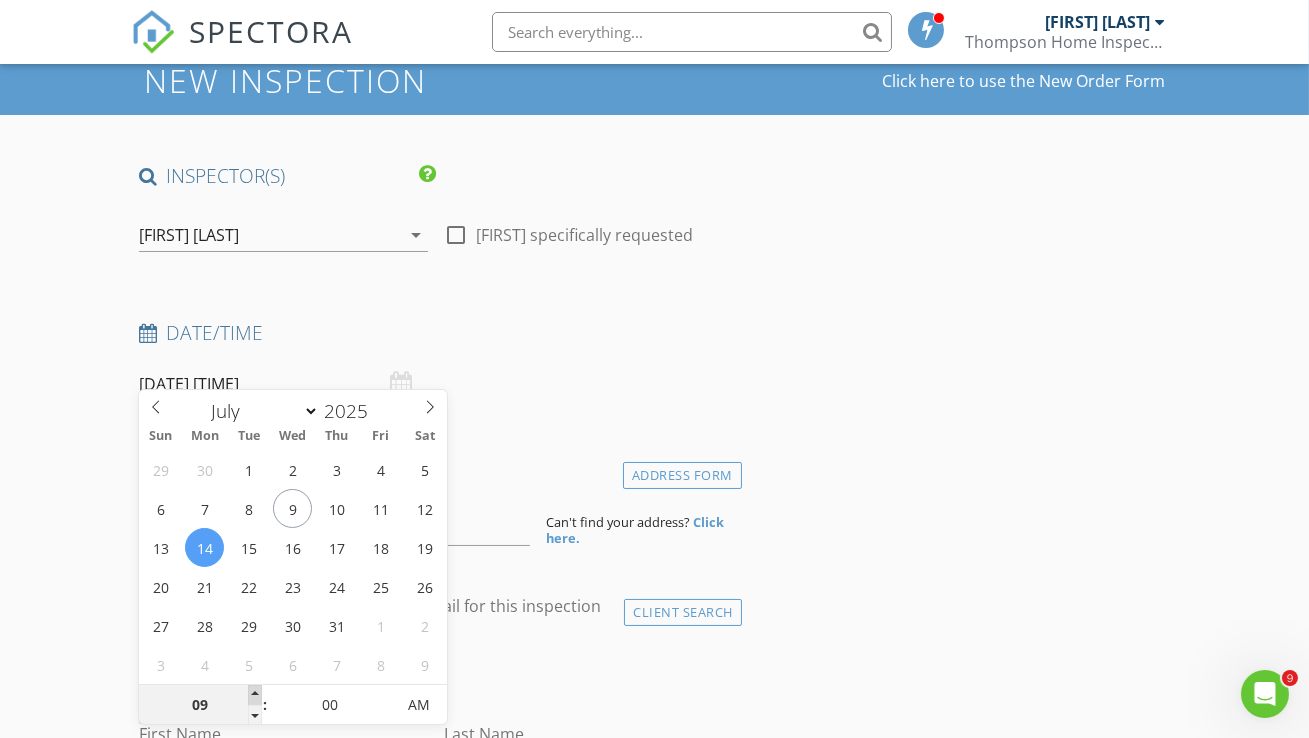 click at bounding box center (255, 695) 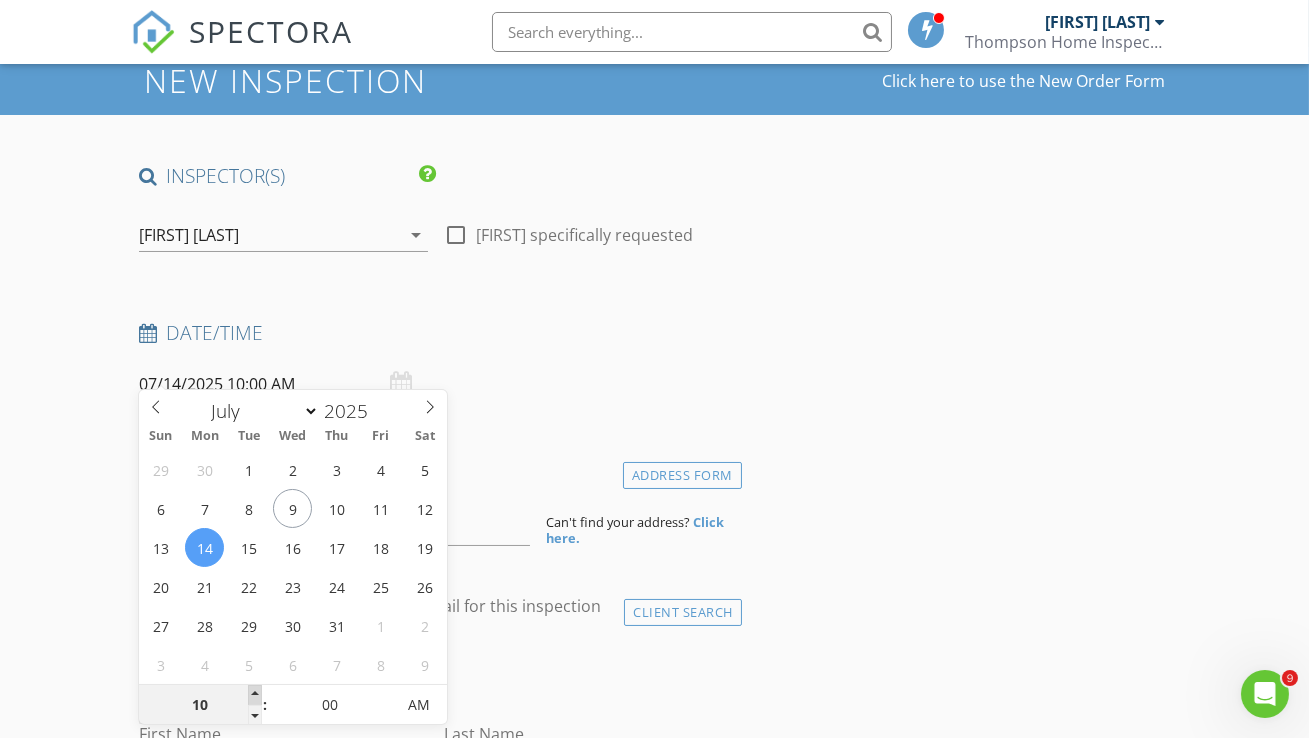 click at bounding box center [255, 695] 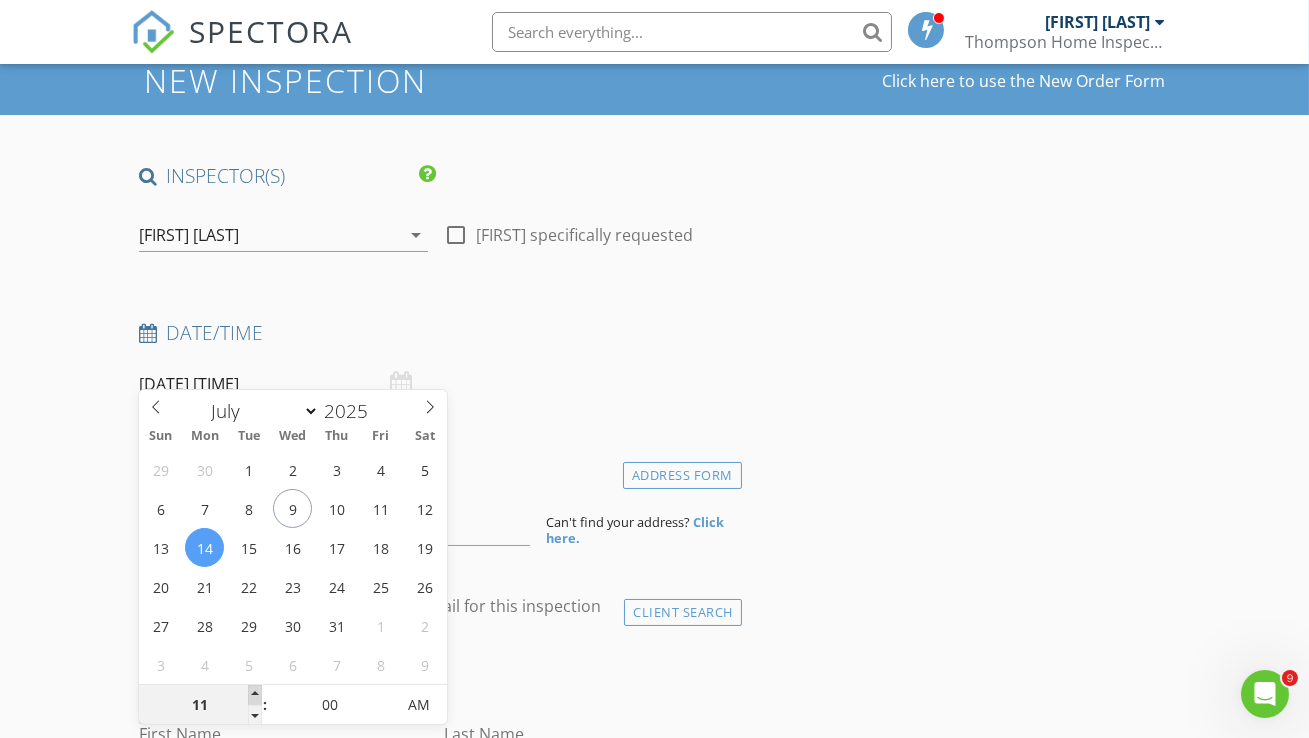 click at bounding box center (255, 695) 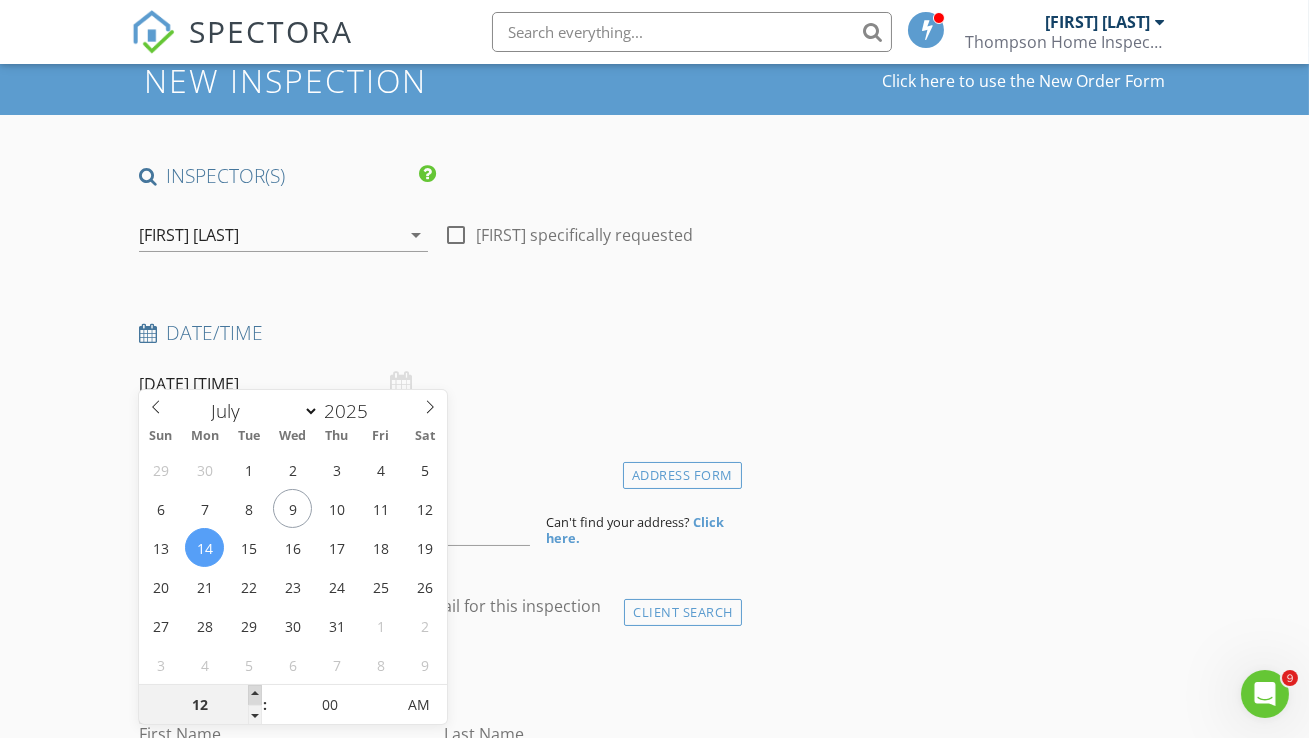 click at bounding box center [255, 695] 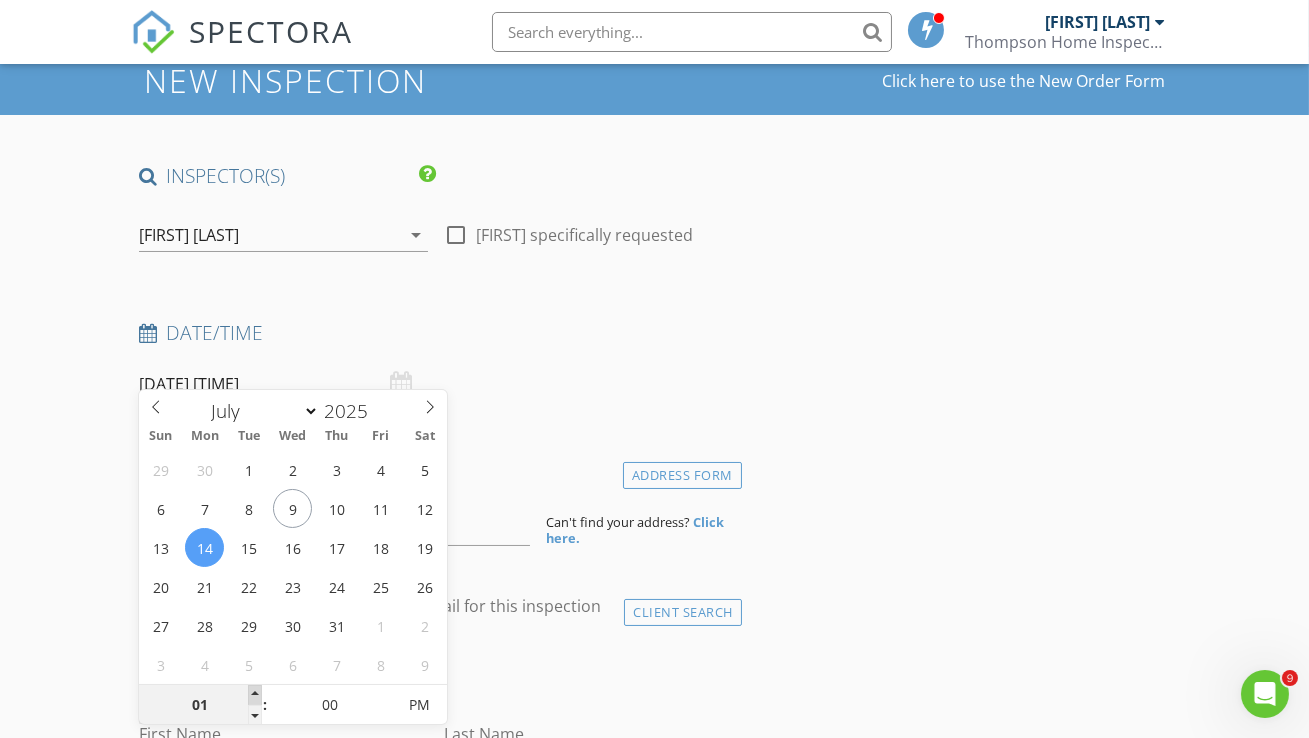 click at bounding box center (255, 695) 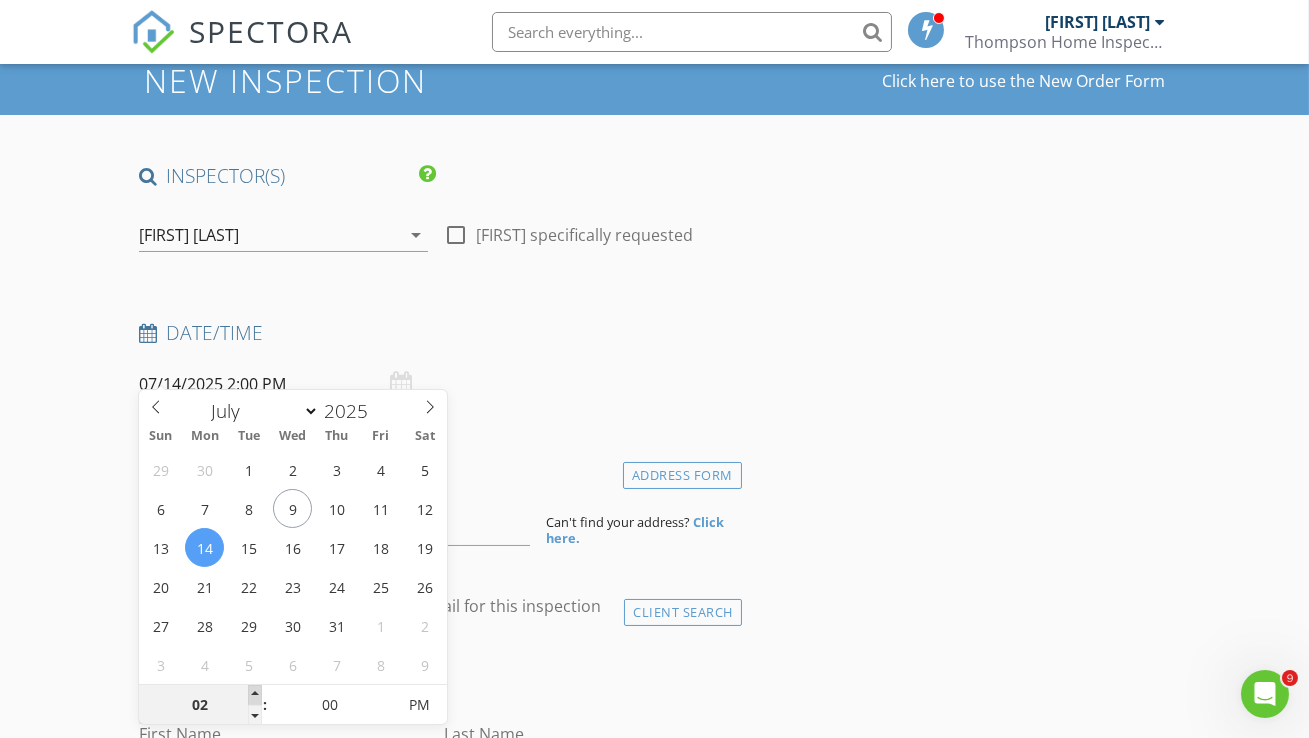 click at bounding box center (255, 695) 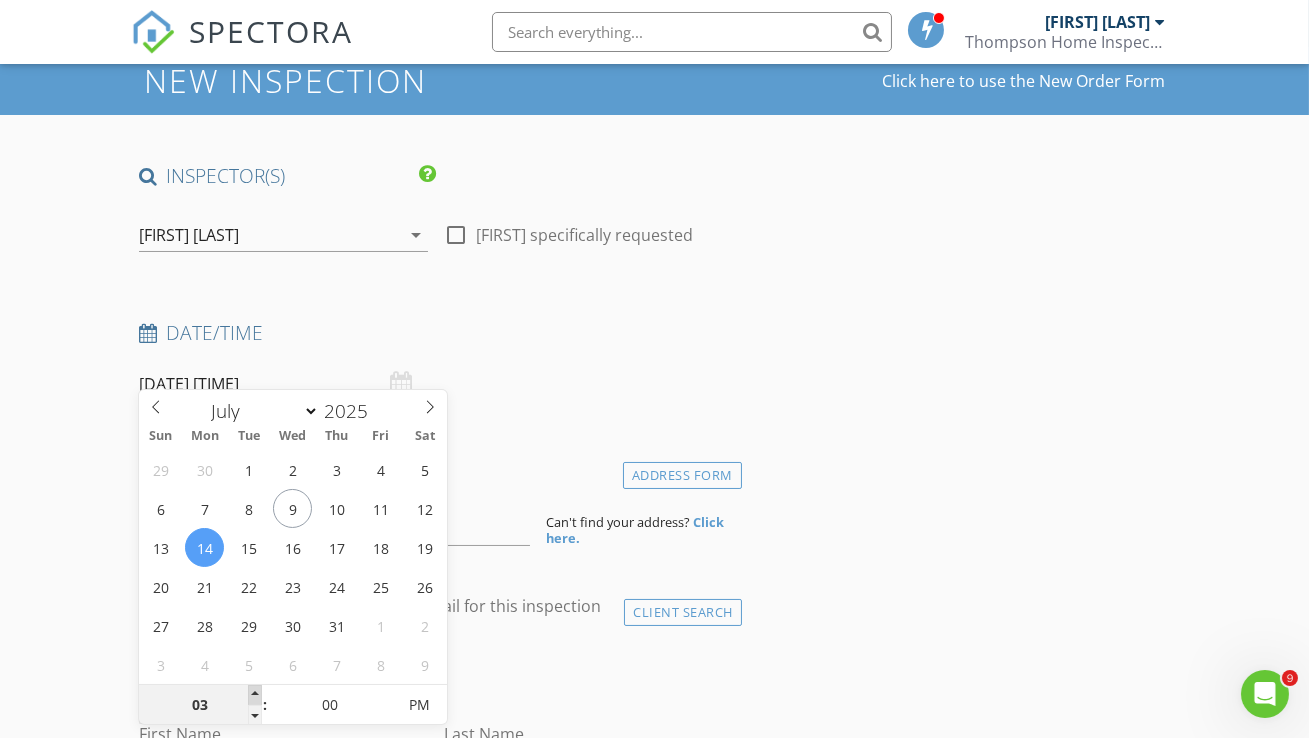 click at bounding box center (255, 695) 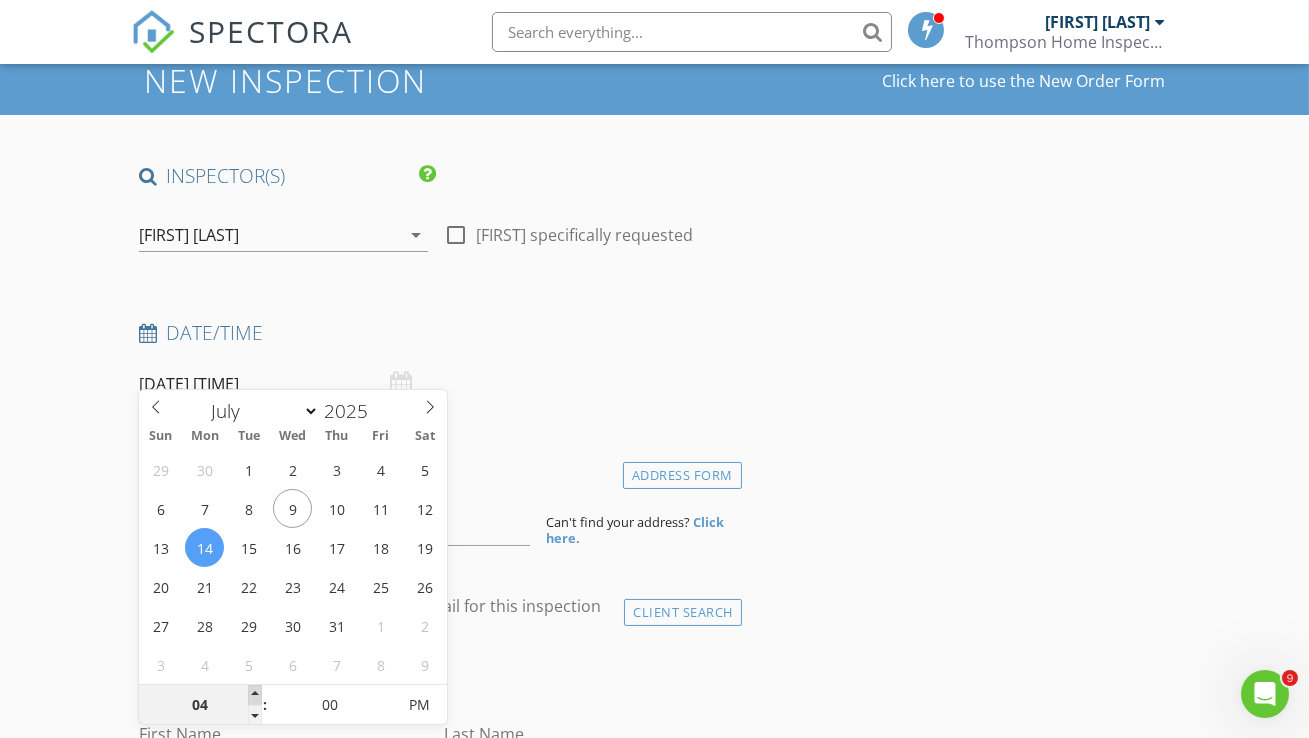 click at bounding box center [255, 695] 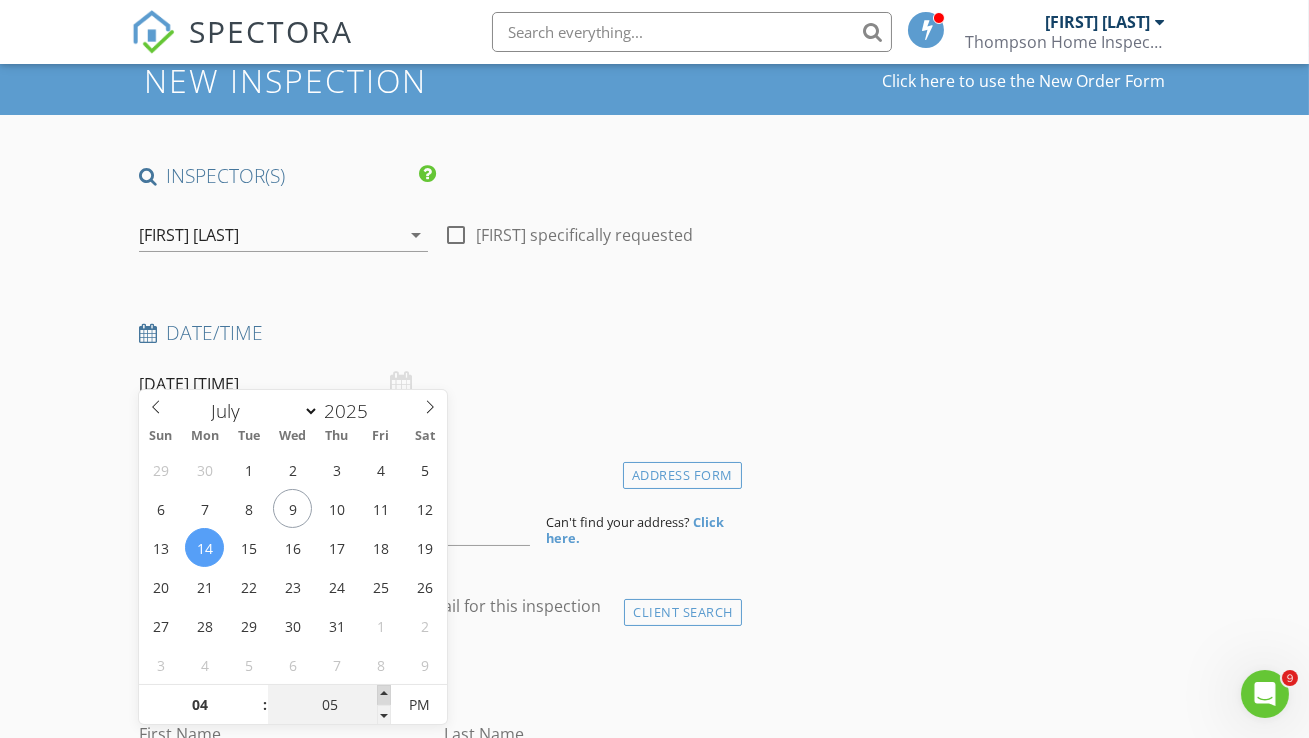 click at bounding box center [255, 695] 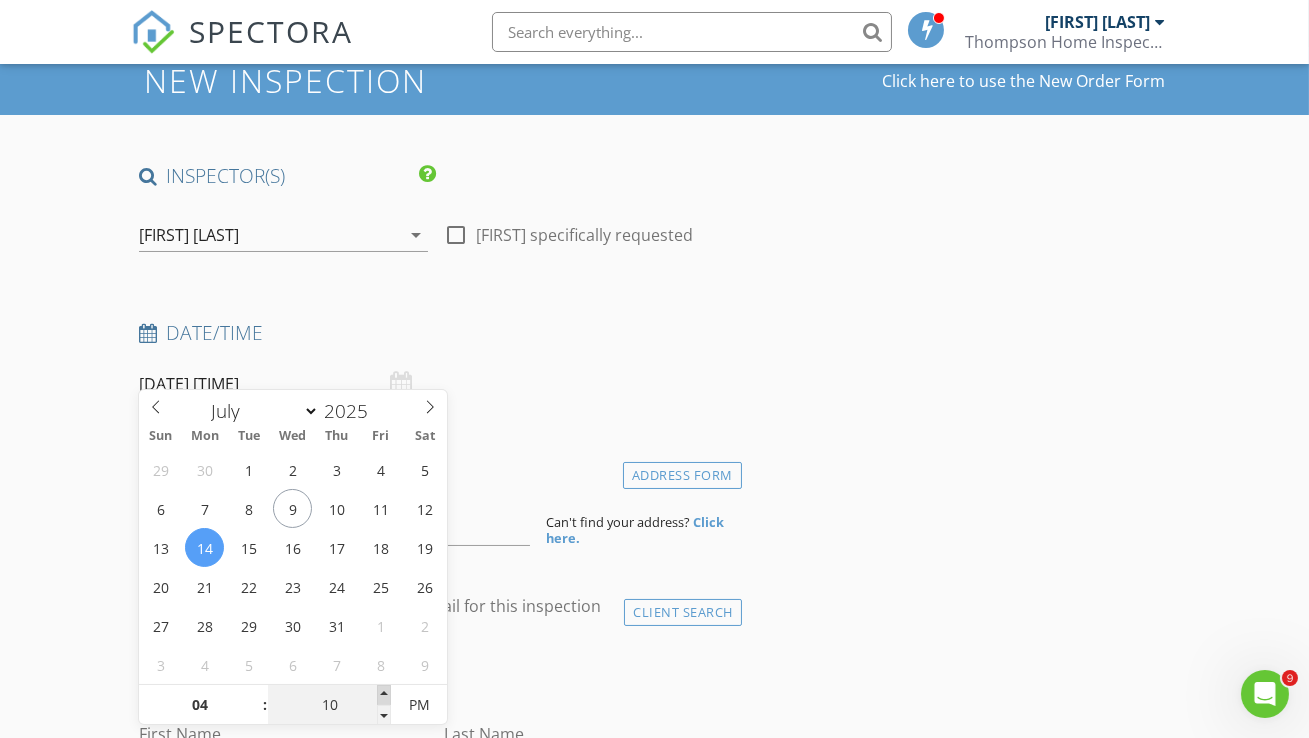 click at bounding box center [255, 695] 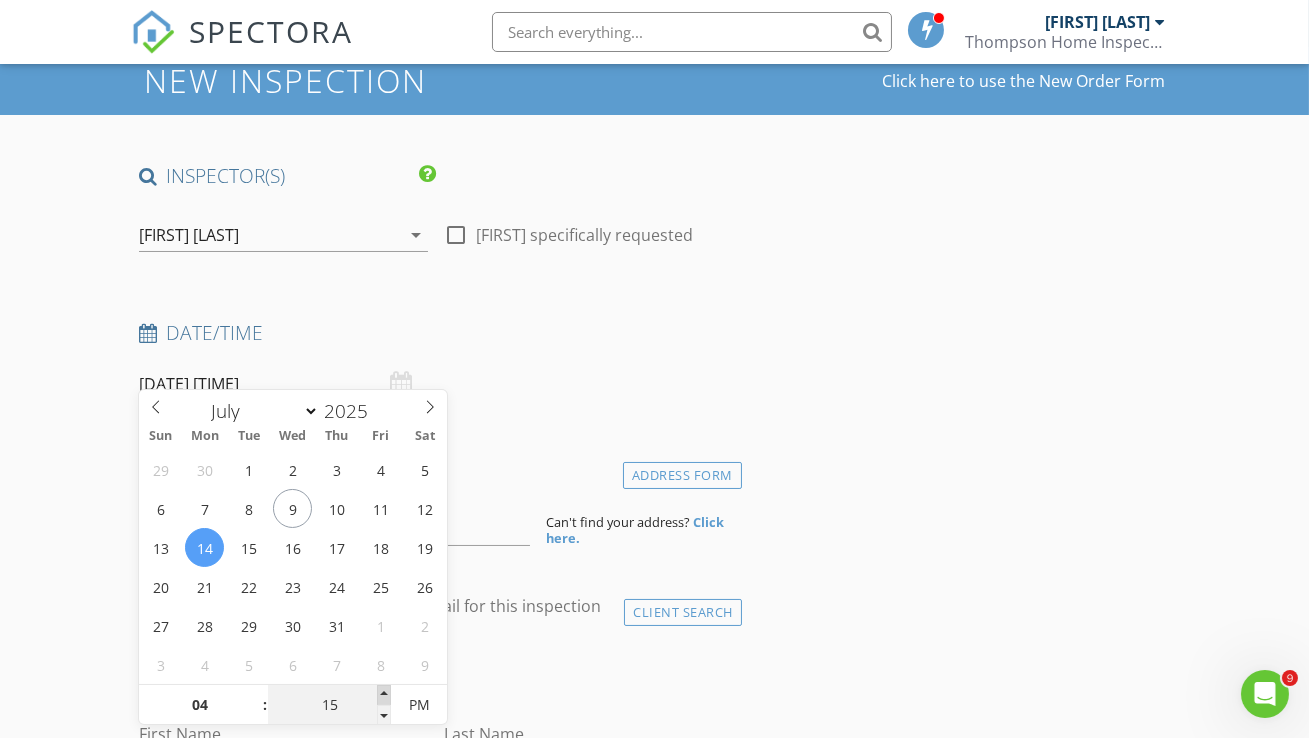 click at bounding box center (255, 695) 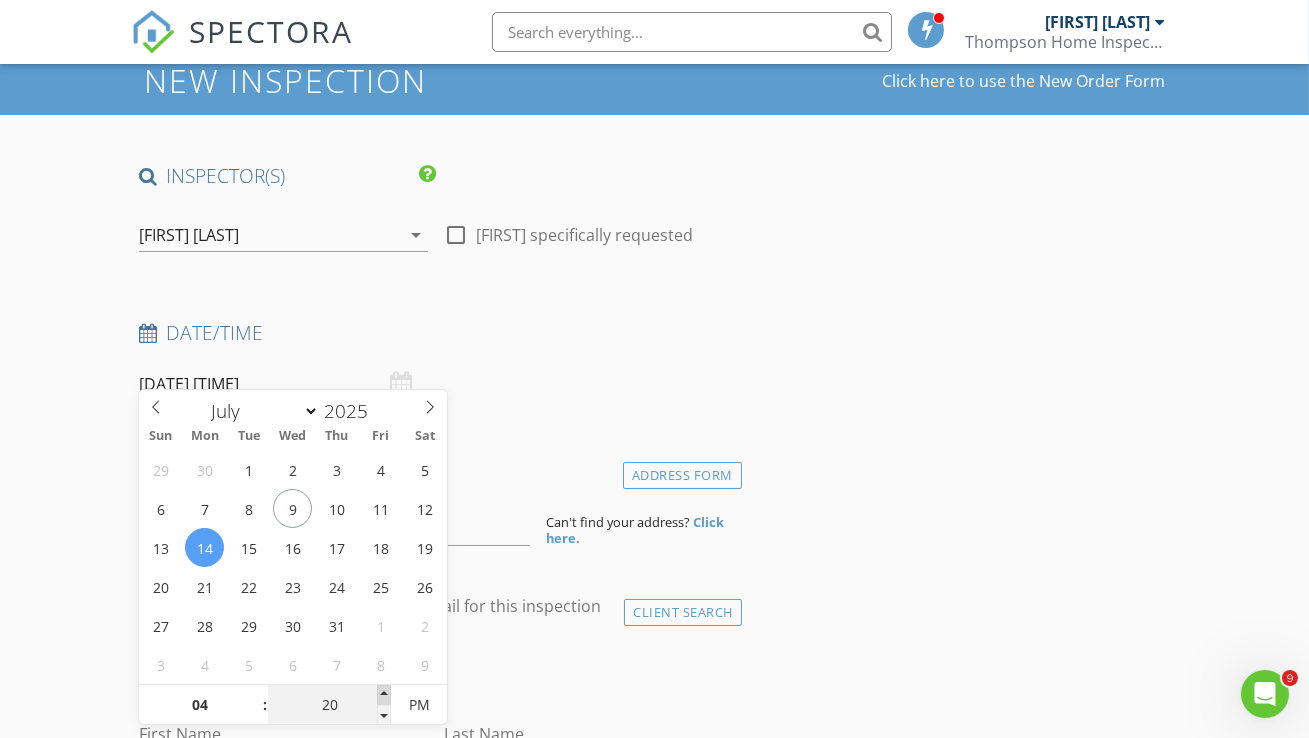 click at bounding box center [255, 695] 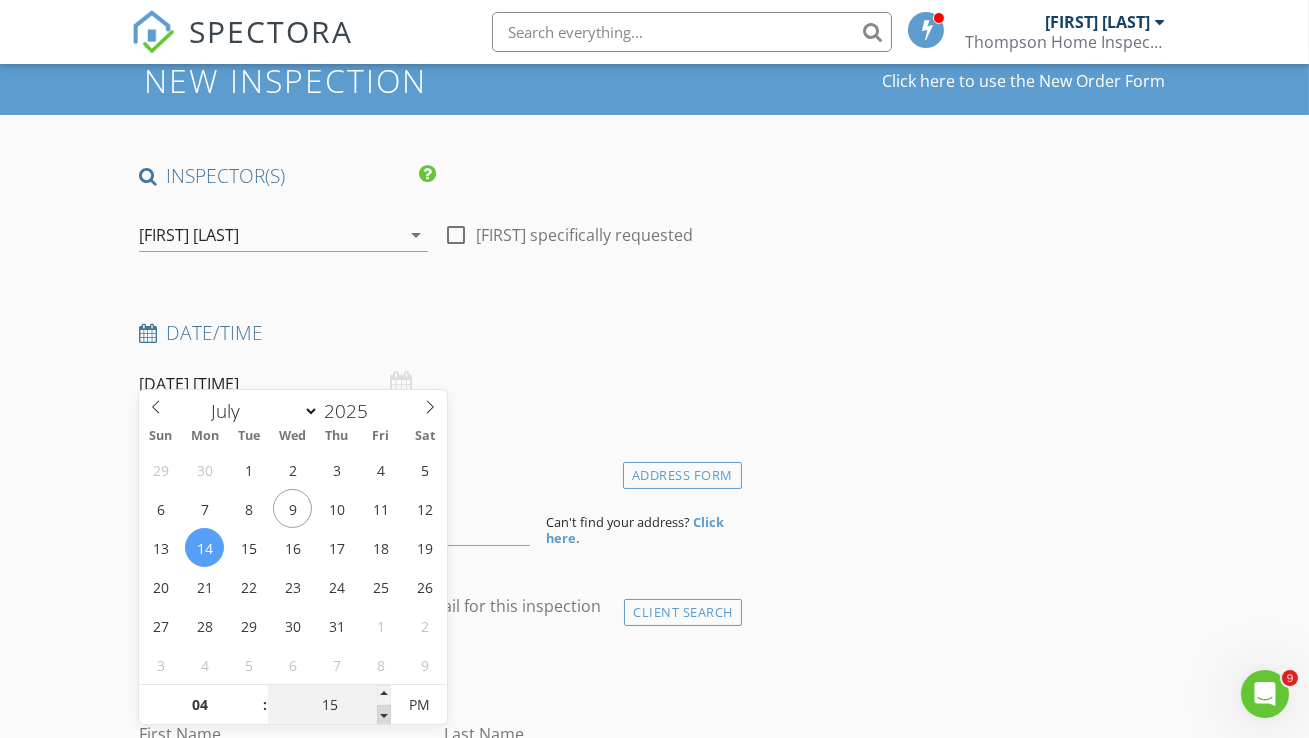 click at bounding box center [255, 715] 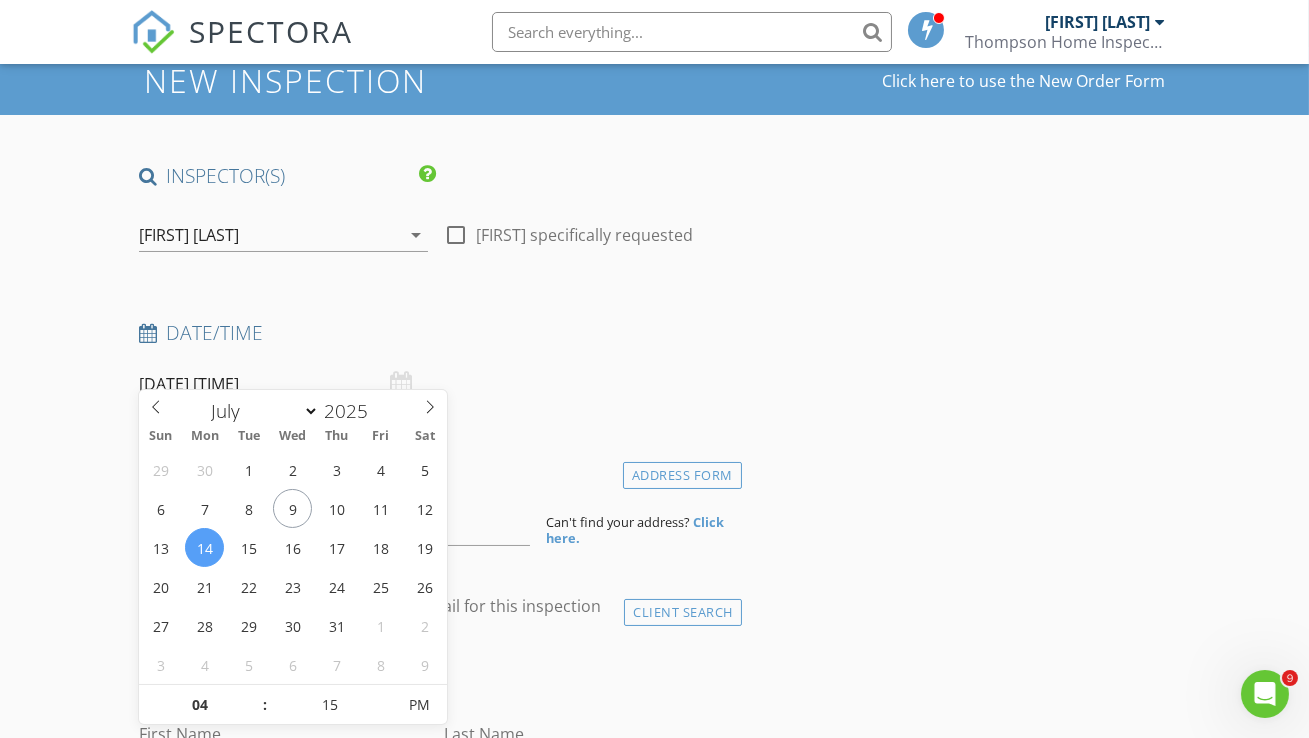 click on "check_box_outline_blank Client is a Company/Organization" at bounding box center (436, 676) 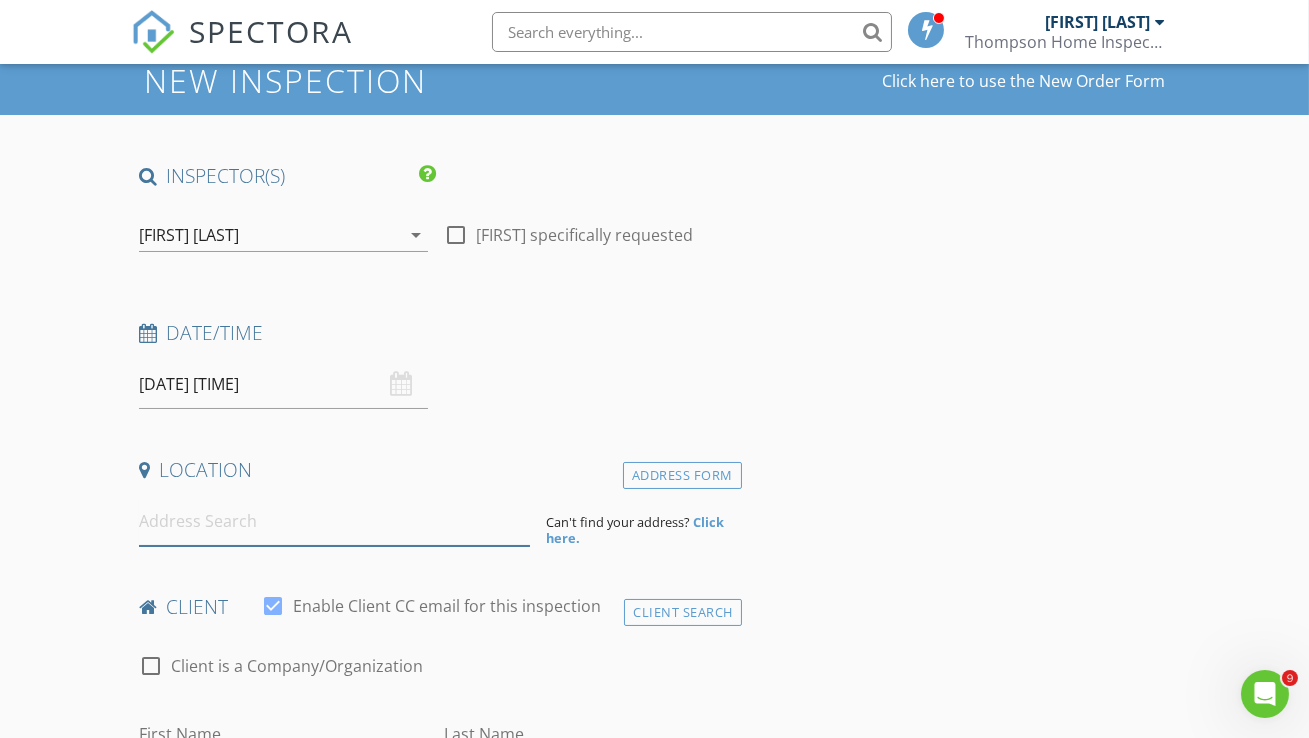click at bounding box center [334, 521] 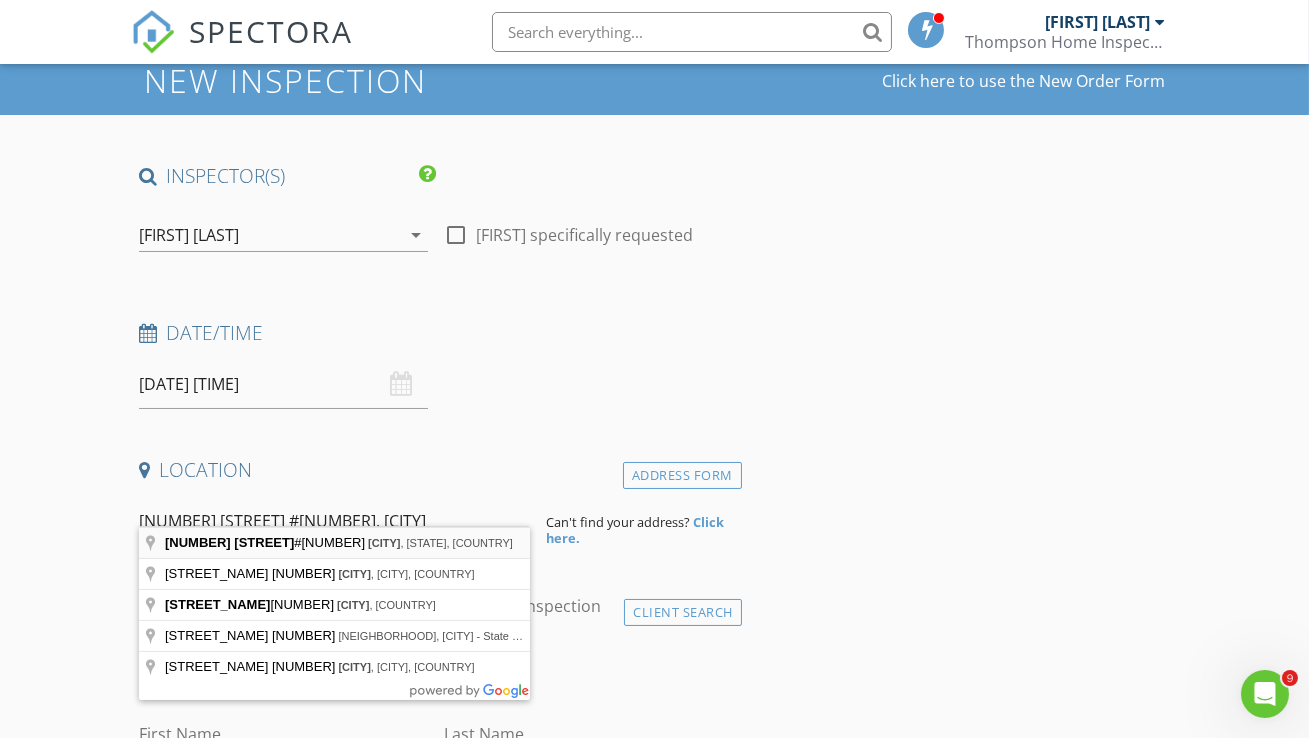 type on "687 Celadon Circle #1, San Jose" 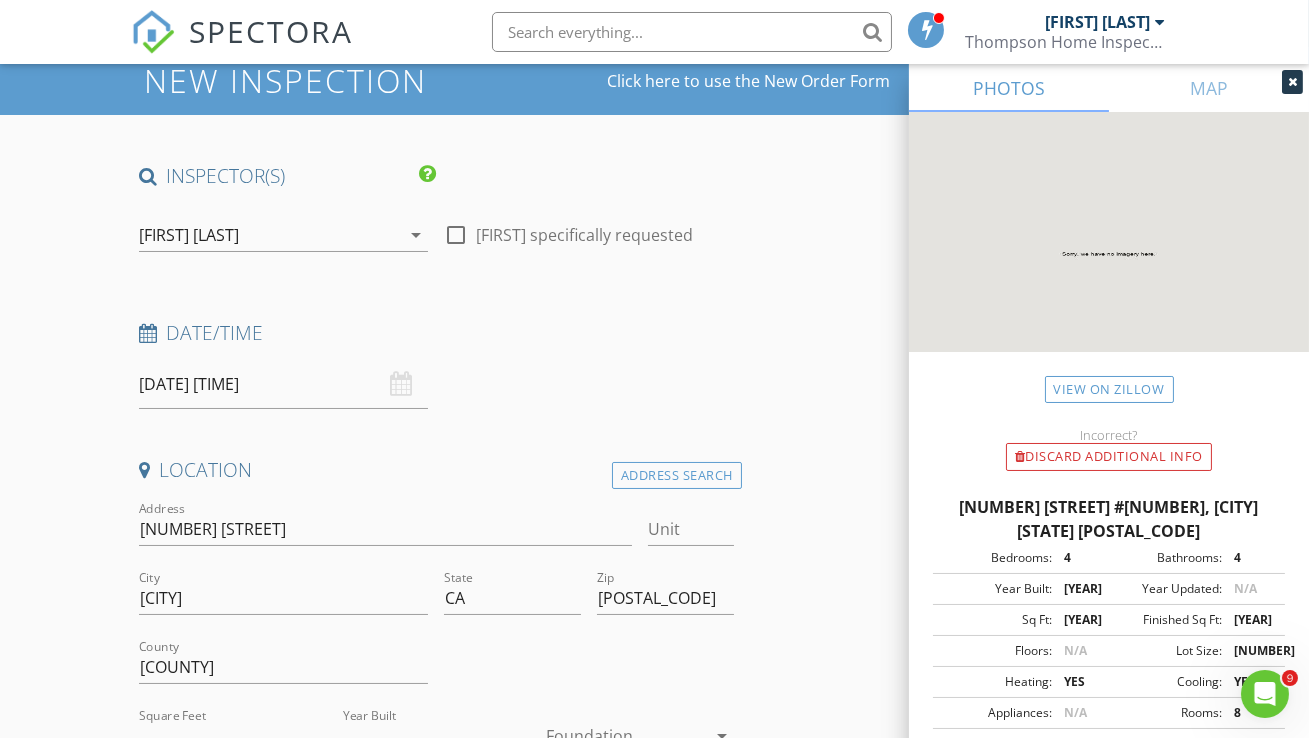 scroll, scrollTop: 363, scrollLeft: 0, axis: vertical 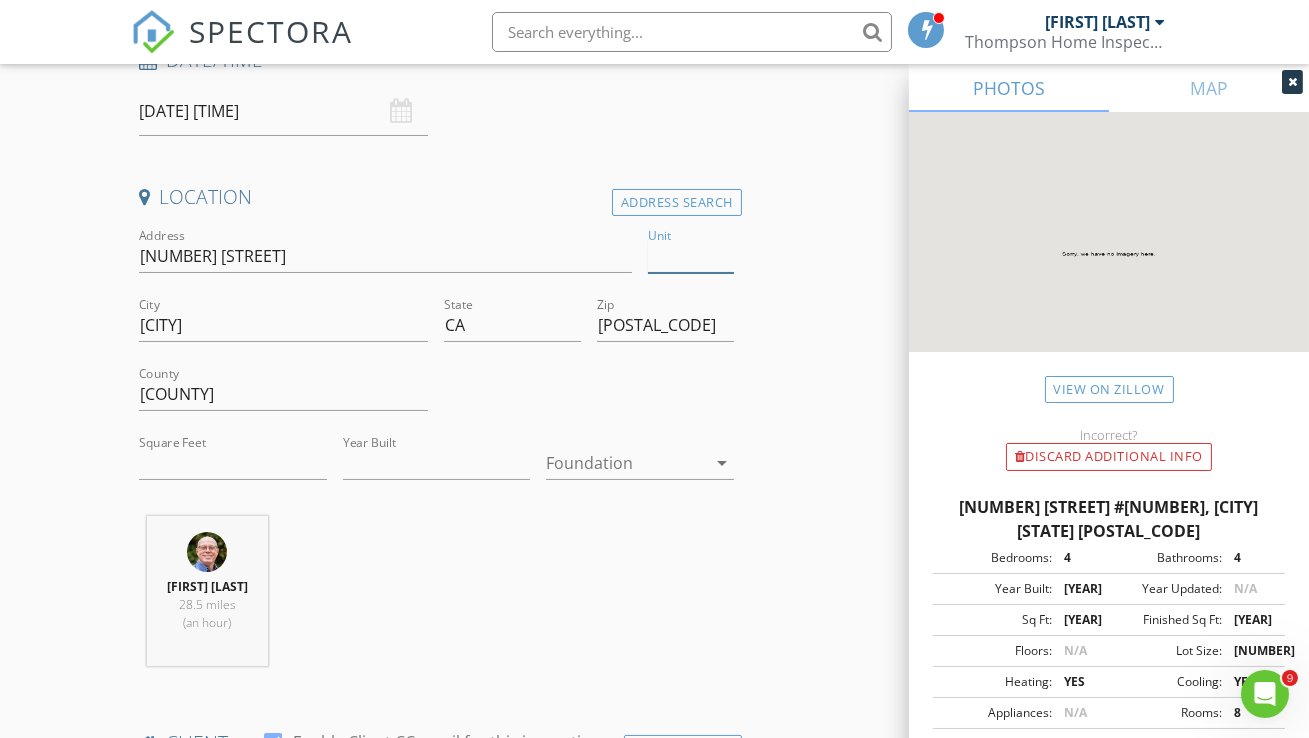 click on "Unit" at bounding box center (691, 256) 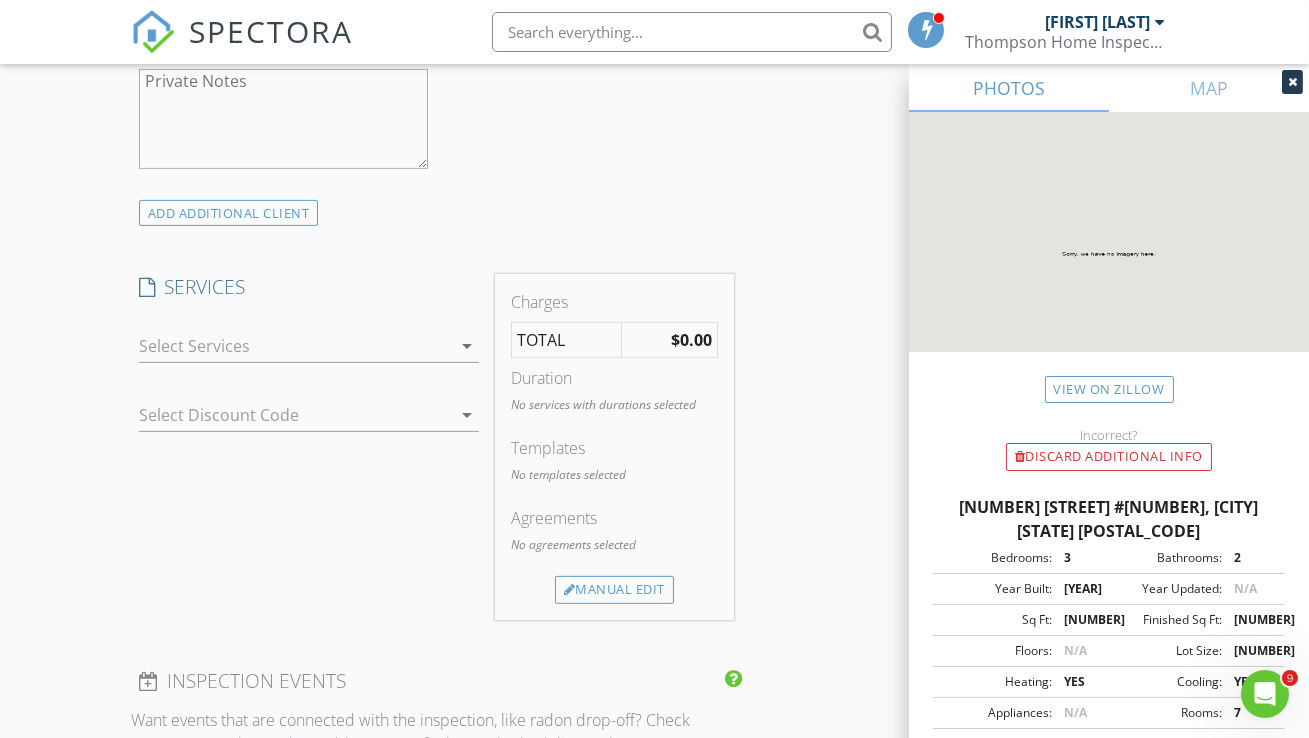 scroll, scrollTop: 1454, scrollLeft: 0, axis: vertical 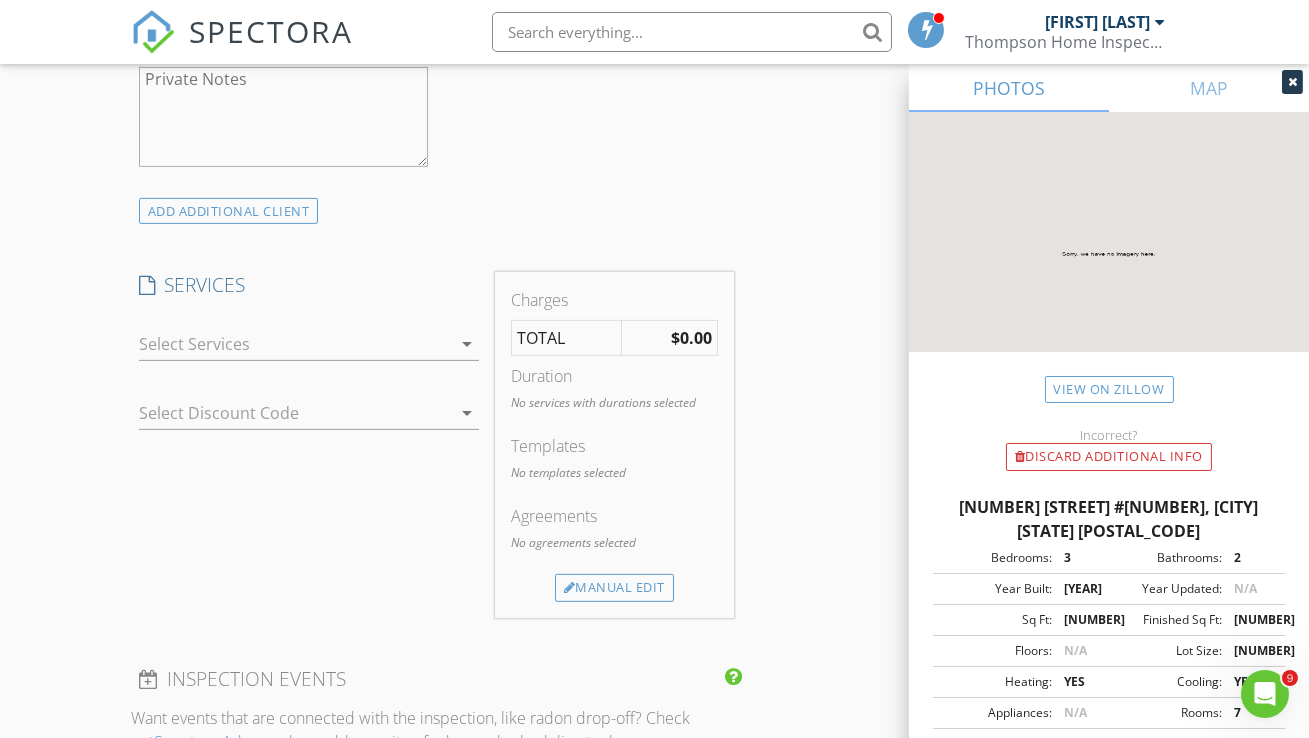 type on "1" 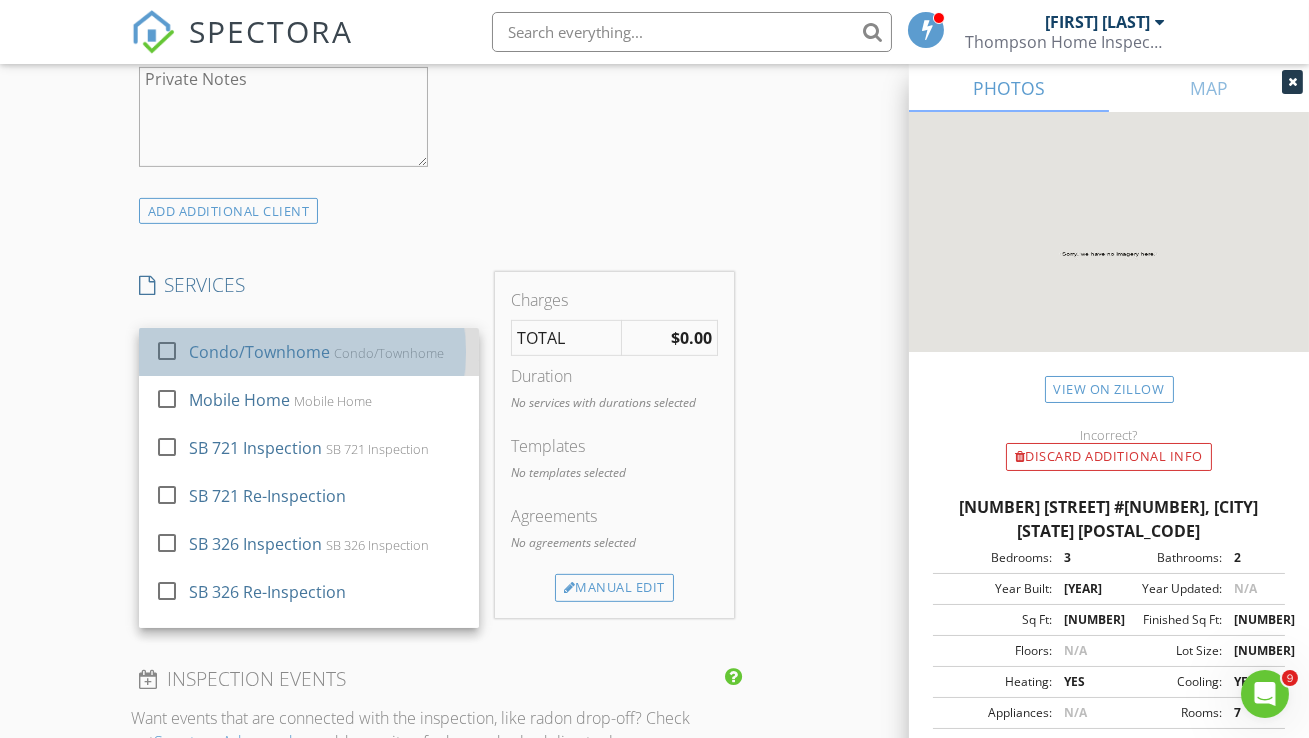 click on "Condo/Townhome" at bounding box center [259, 352] 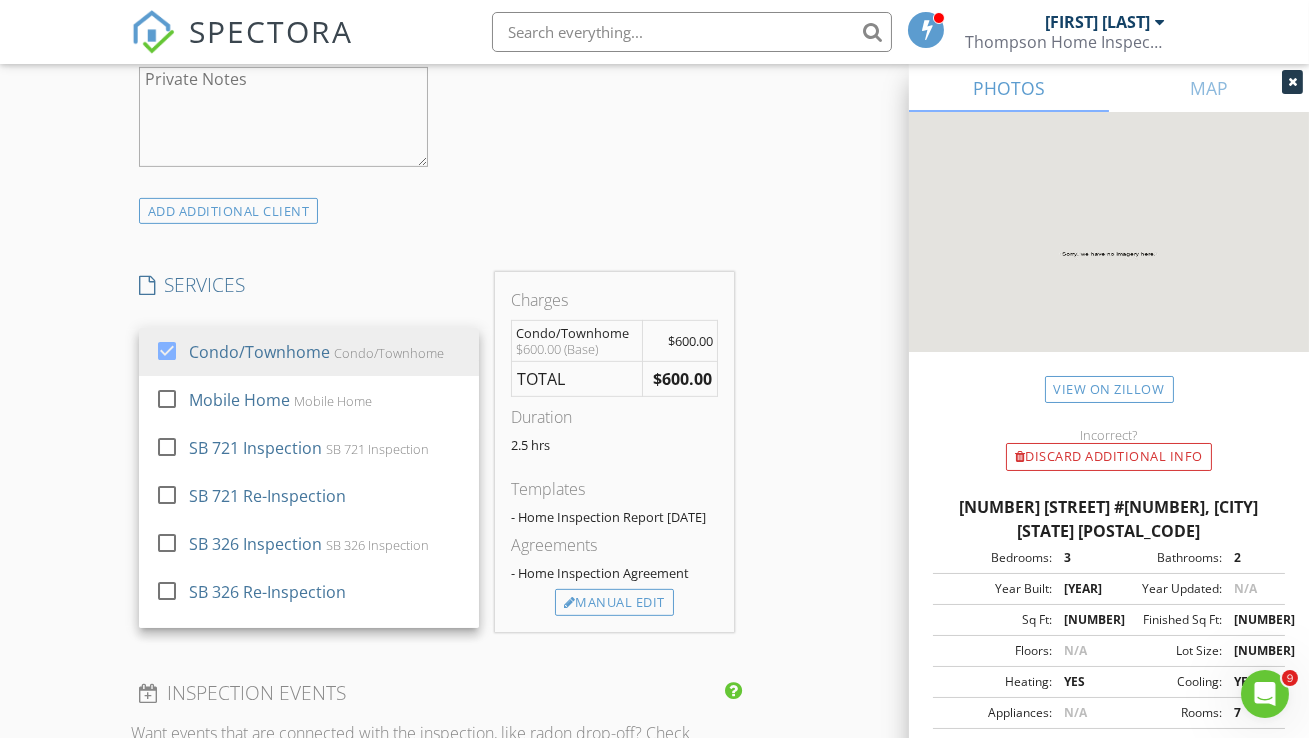 click on "INSPECTOR(S)
check_box   David Thompson   PRIMARY   David Thompson arrow_drop_down   check_box_outline_blank David Thompson specifically requested
Date/Time
07/14/2025 4:15 PM
Location
Address Search       Address 687 Celadon Cir   Unit 1   City San Jose   State CA   Zip 95133   County Santa Clara     Square Feet 1409   Year Built 2013   Foundation arrow_drop_down     David Thompson     28.5 miles     (an hour)
client
check_box Enable Client CC email for this inspection   Client Search     check_box_outline_blank Client is a Company/Organization     First Name   Last Name   Email   CC Email   Phone           Notes   Private Notes
ADD ADDITIONAL client
SERVICES
check_box   Condo/Townhome   Condo/Townhome check_box_outline_blank   Mobile Home   Mobile Home   SB 721 Inspection" at bounding box center (654, 521) 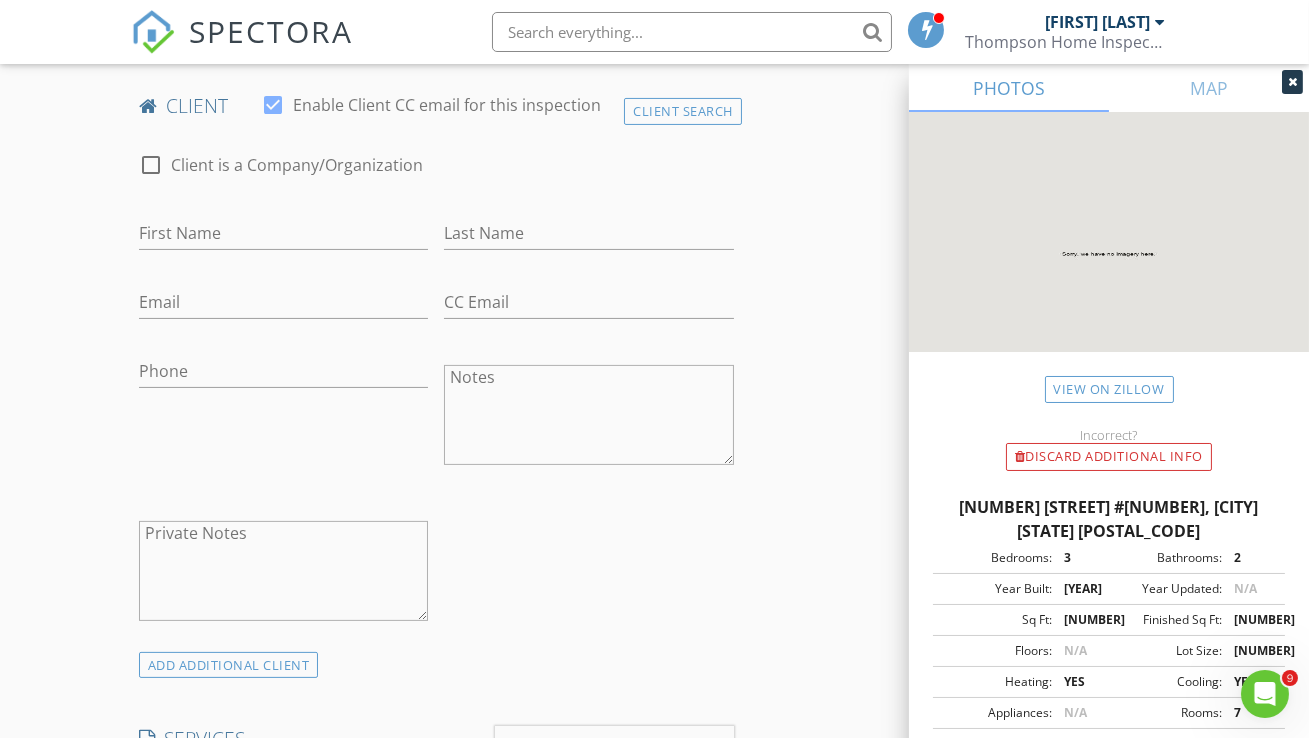 scroll, scrollTop: 727, scrollLeft: 0, axis: vertical 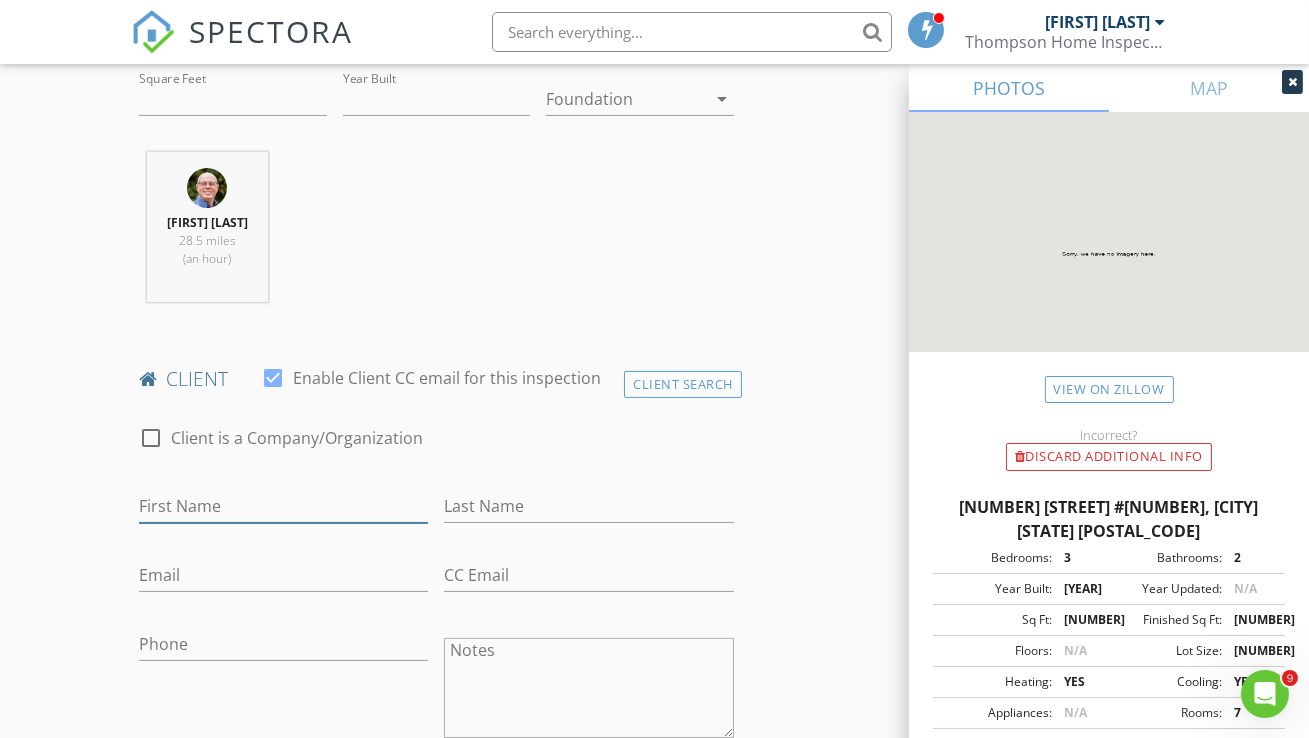 click on "First Name" at bounding box center [283, 506] 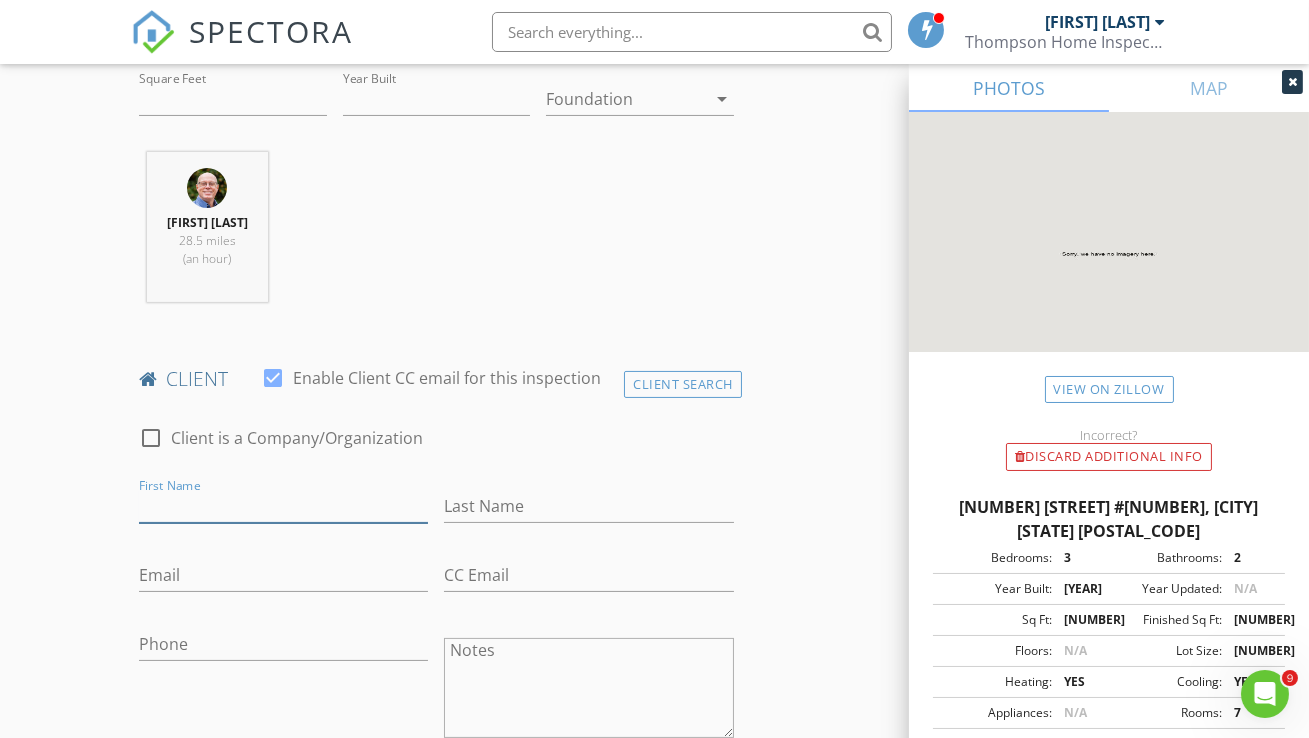 paste on "Hyeong Su Hahm" 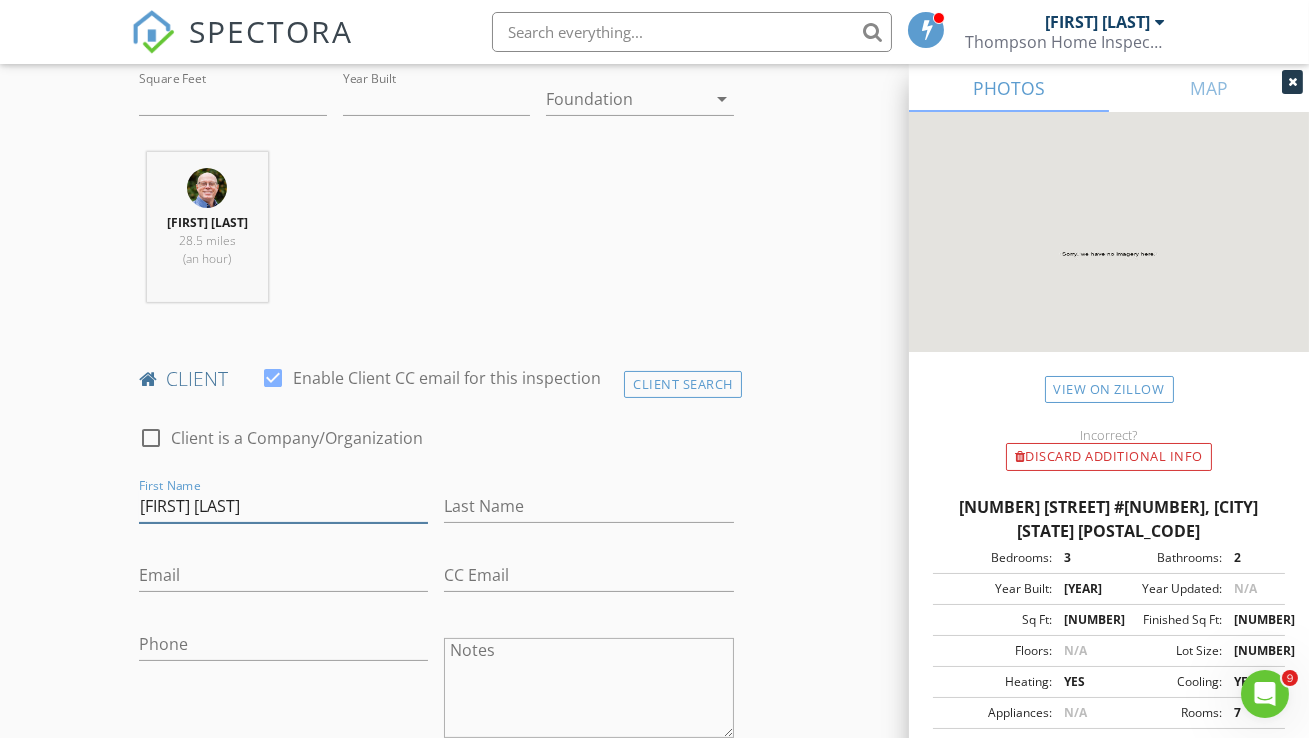 click on "Hyeong Su Hahm" at bounding box center [283, 506] 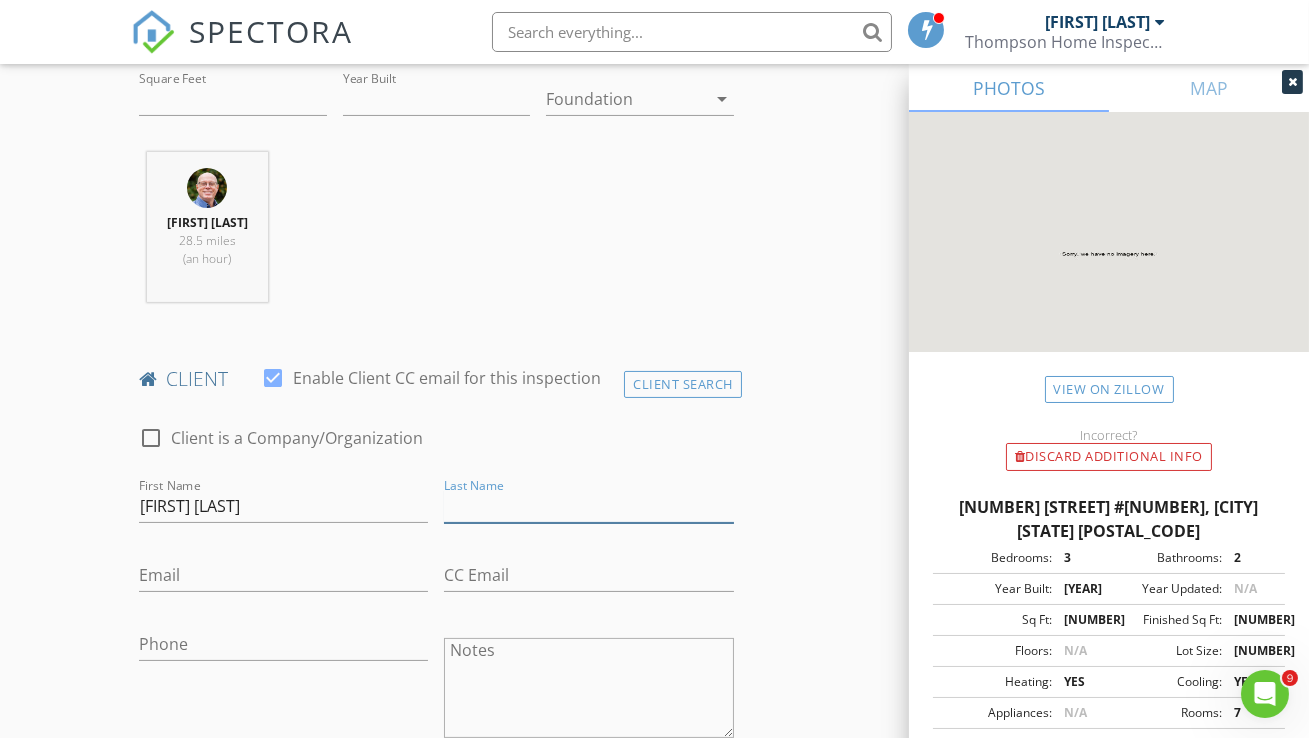 click on "Last Name" at bounding box center (588, 506) 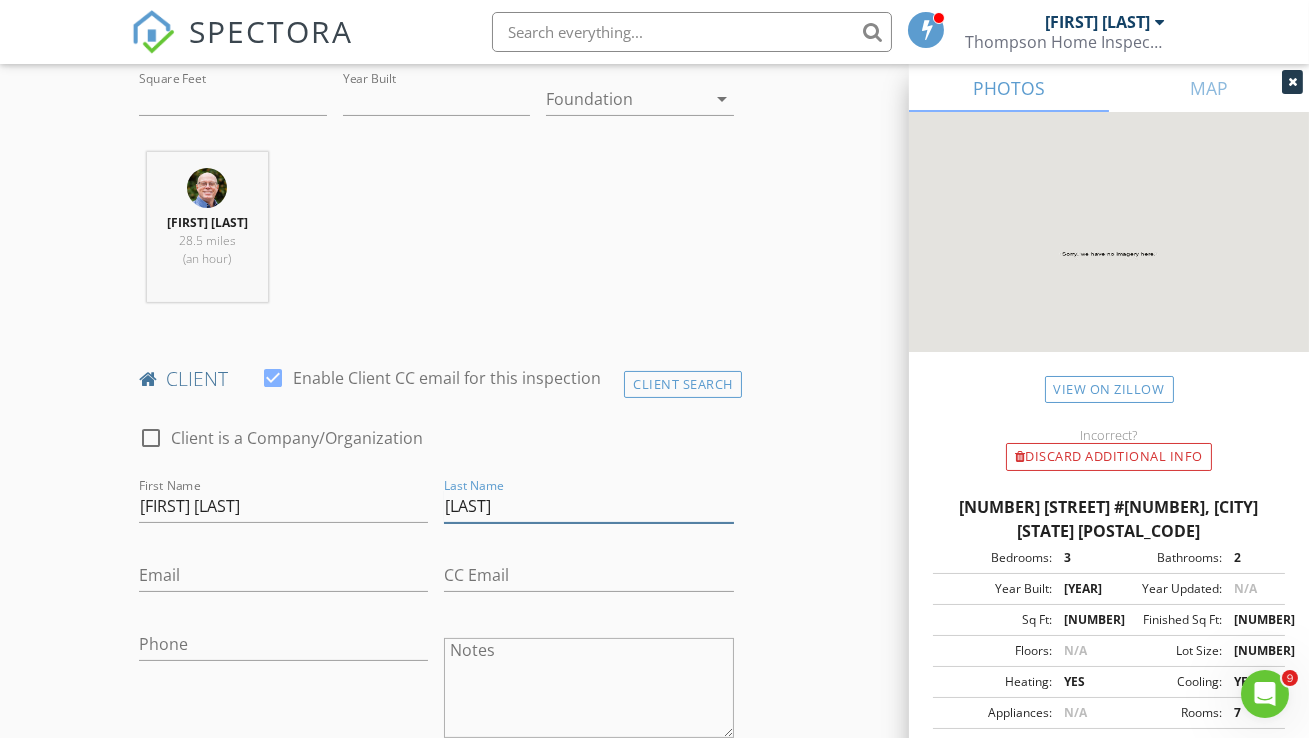 type on "Hahm" 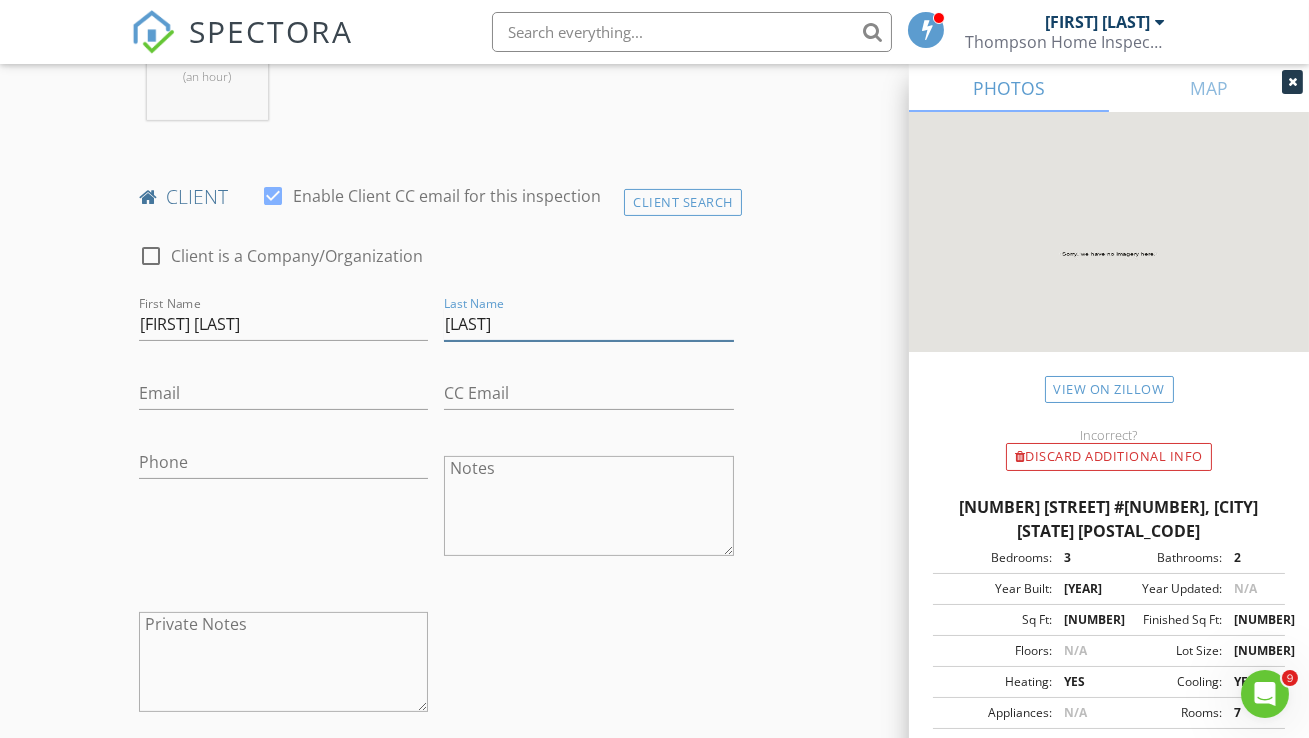 scroll, scrollTop: 1181, scrollLeft: 0, axis: vertical 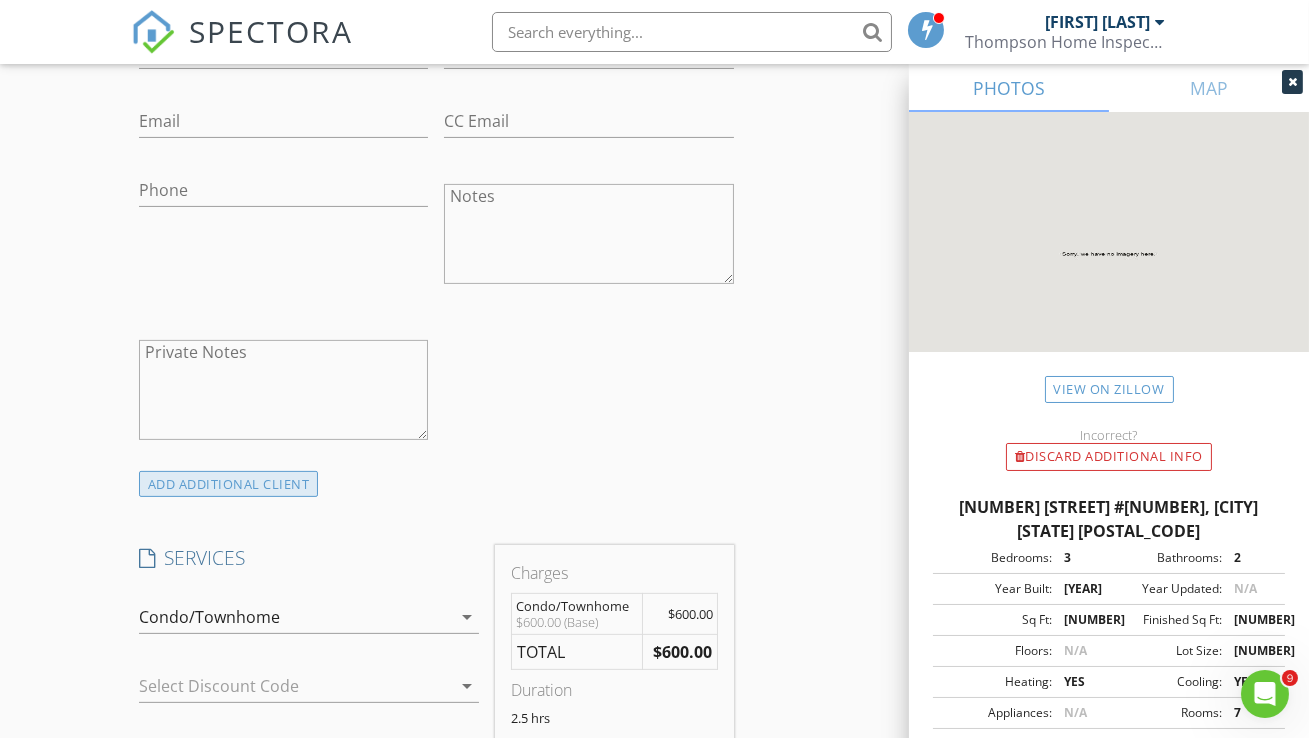 click on "ADD ADDITIONAL client" at bounding box center (229, 484) 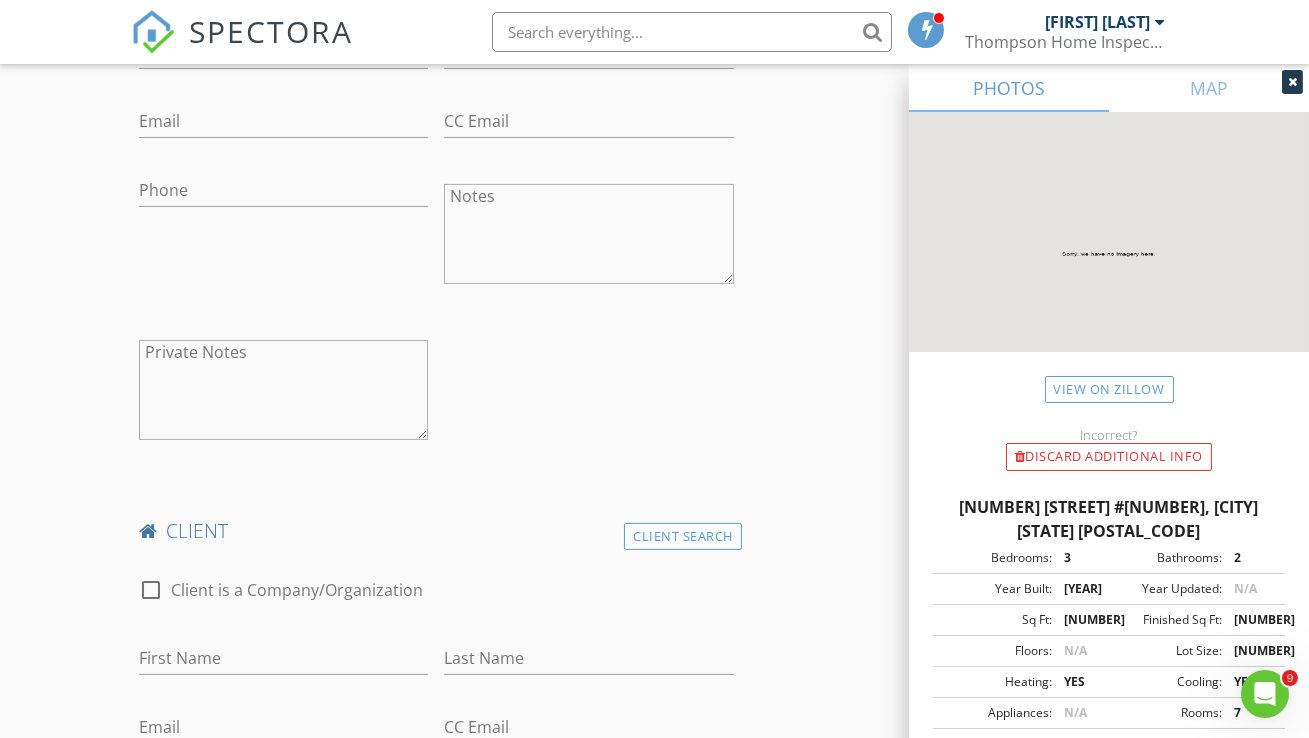 scroll, scrollTop: 1454, scrollLeft: 0, axis: vertical 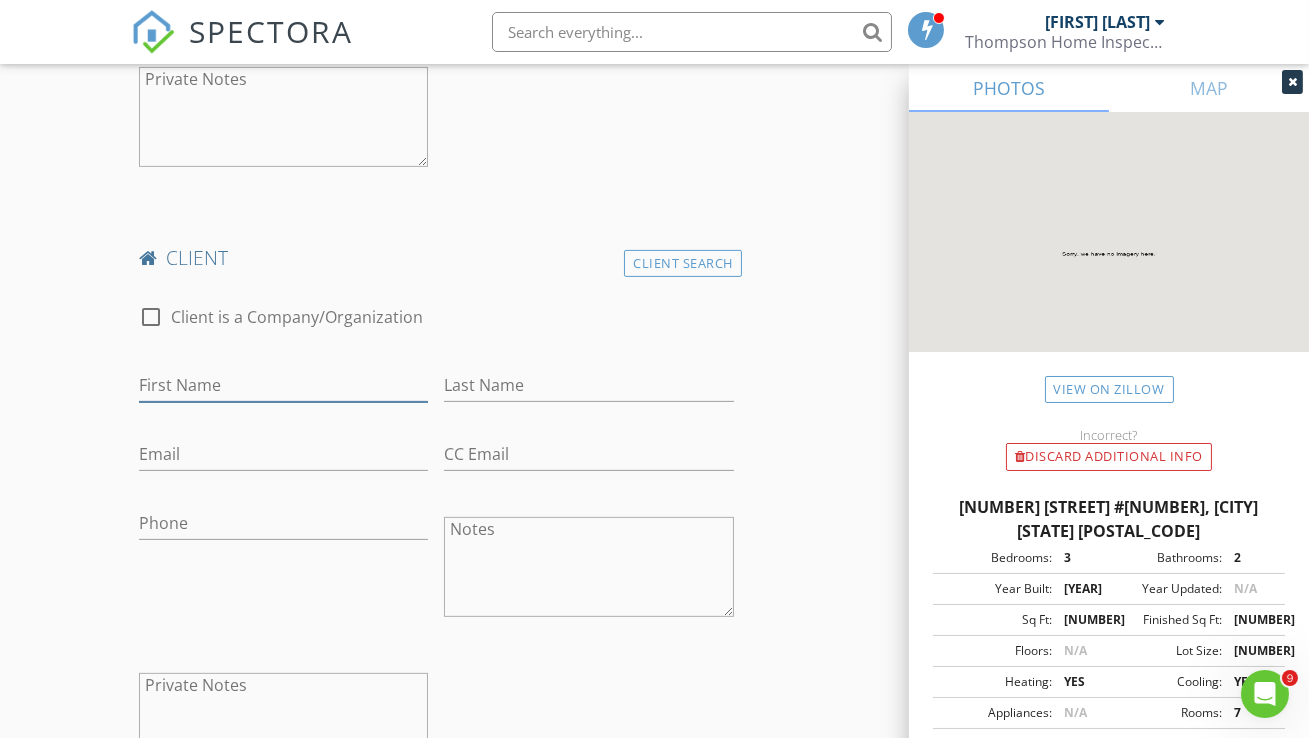 click on "First Name" at bounding box center (283, 385) 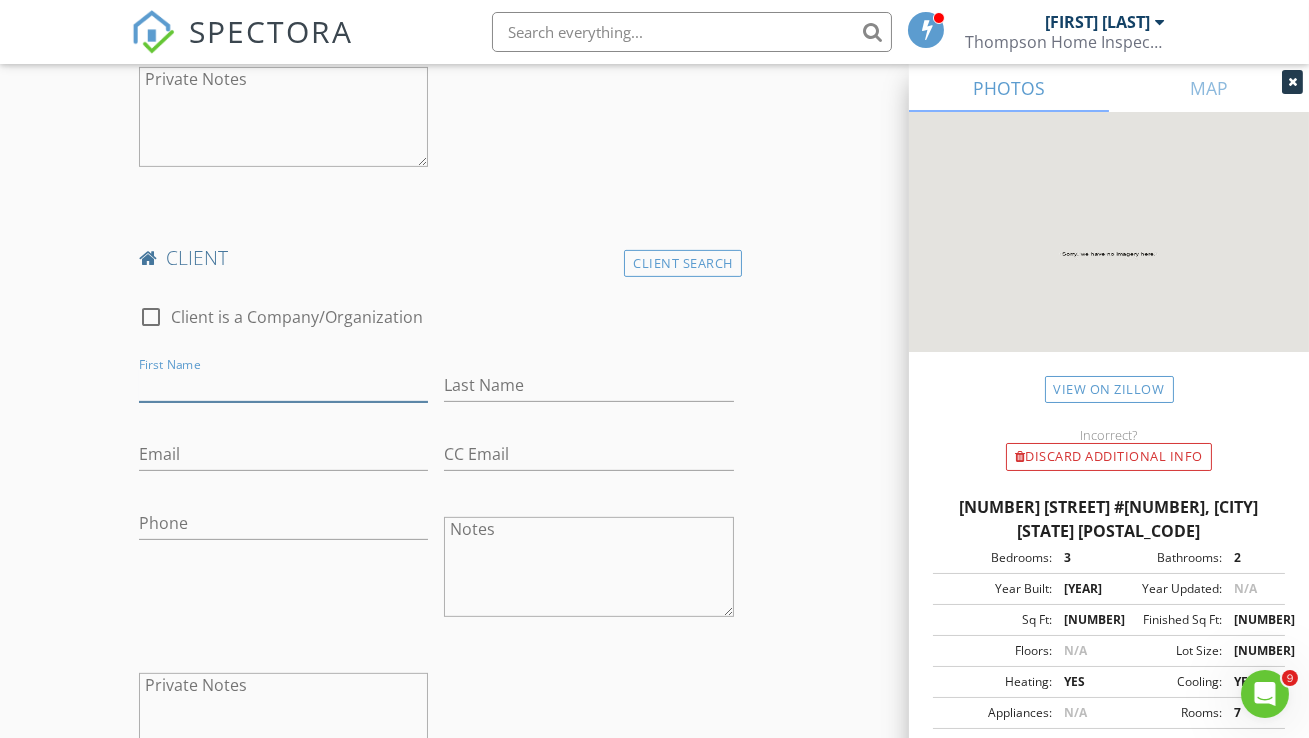 paste on "Eunjin Lee" 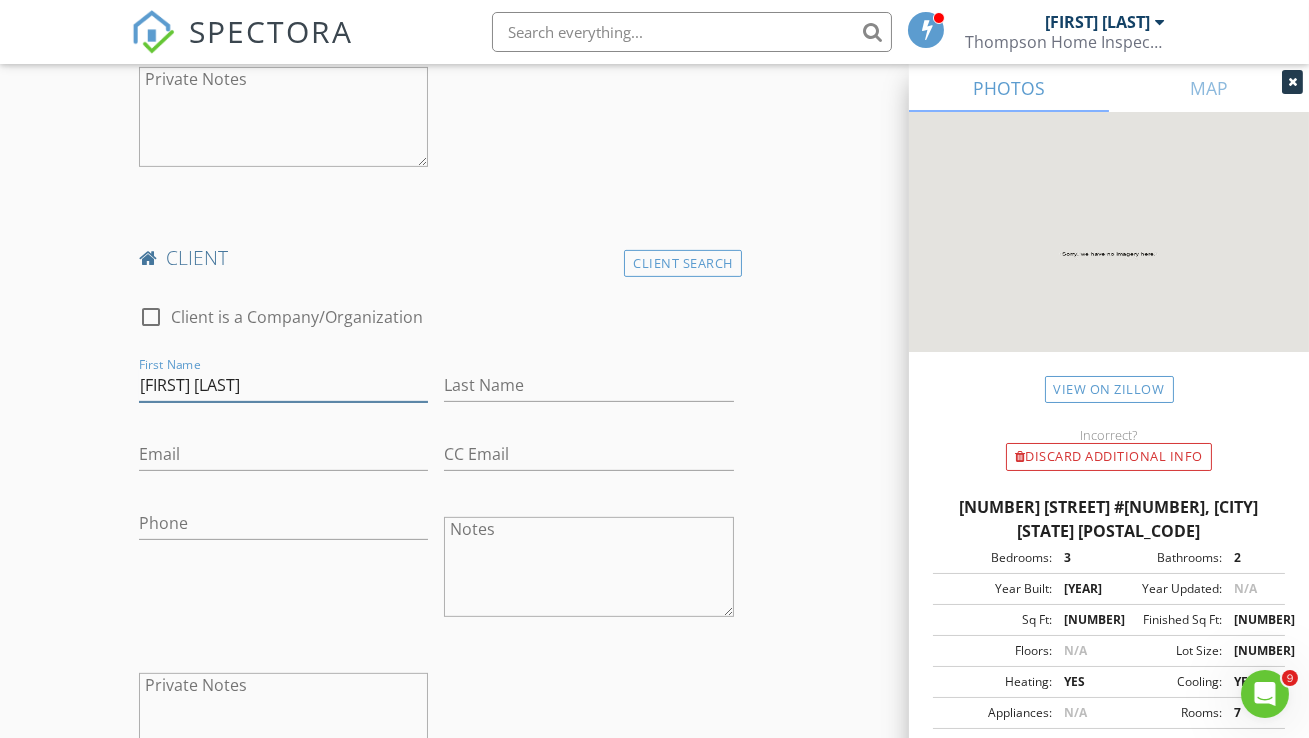 click on "Eunjin Lee" at bounding box center (283, 385) 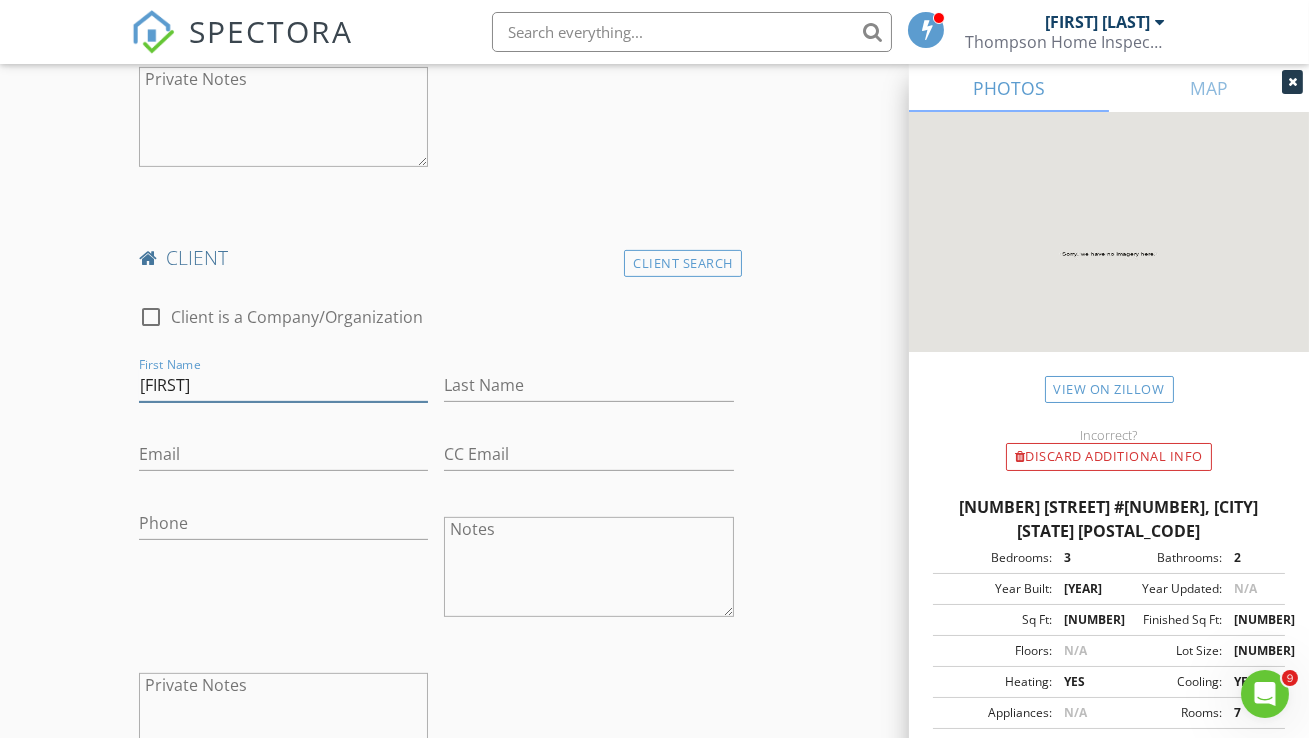 type on "Eunjin" 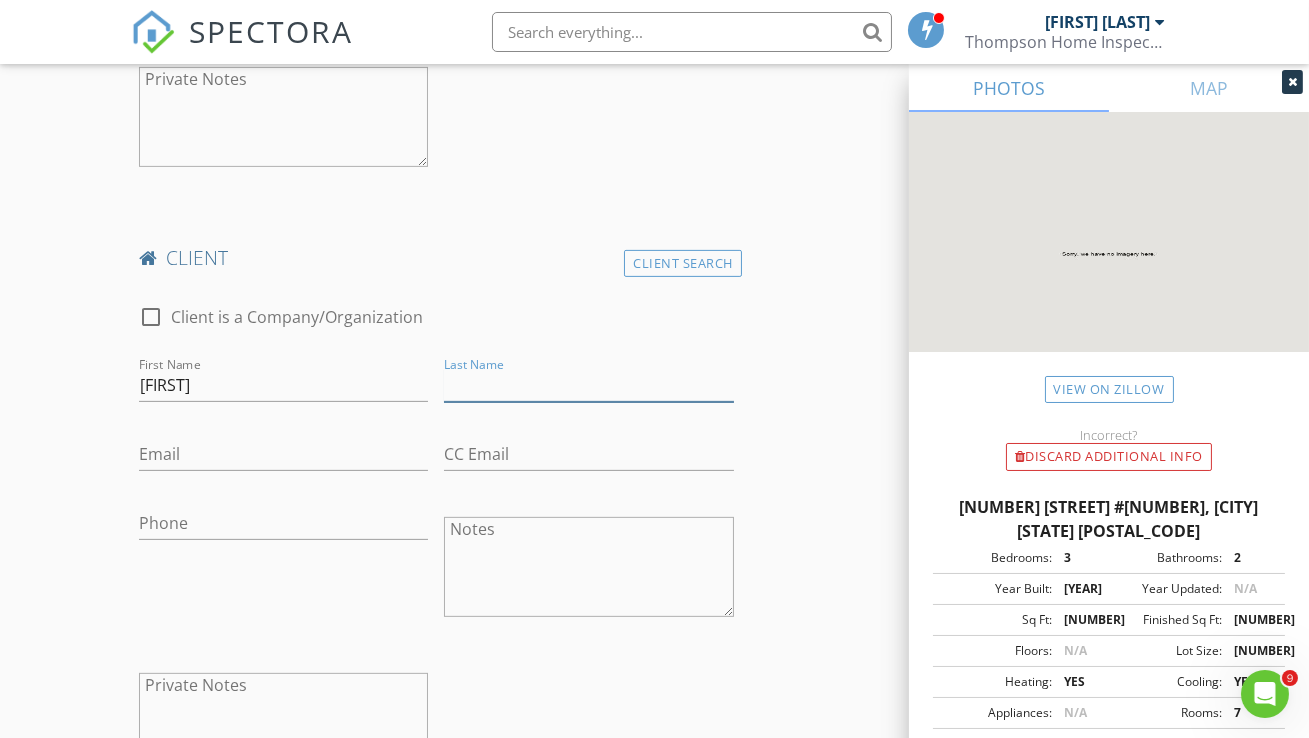 click on "Last Name" at bounding box center [588, 385] 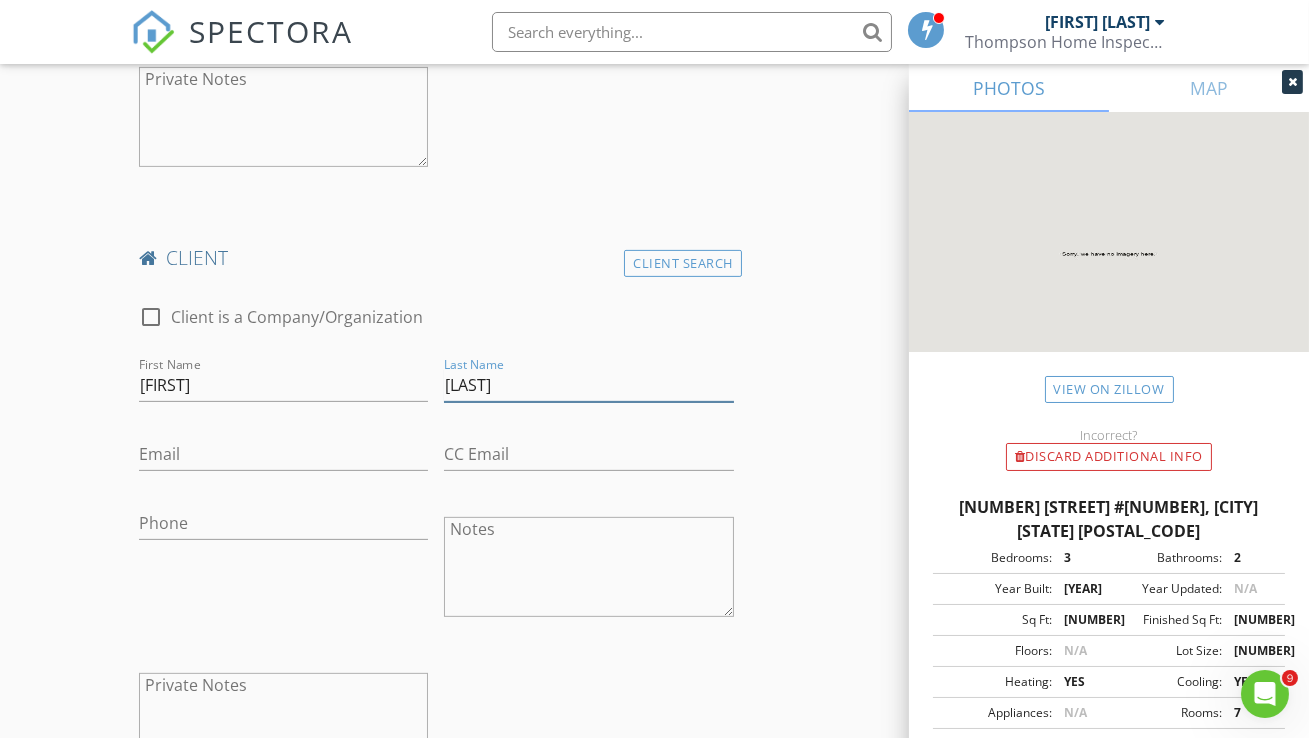 type on "Lee" 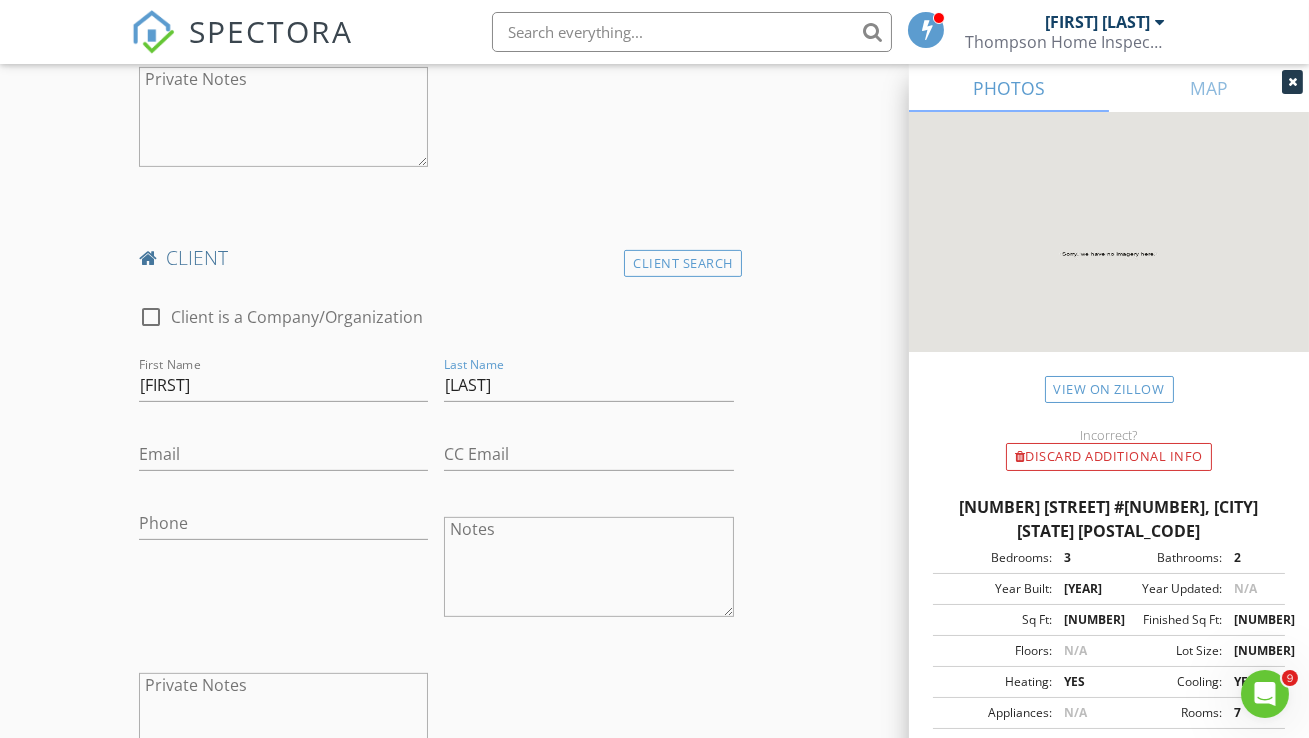 click on "INSPECTOR(S)
check_box   David Thompson   PRIMARY   David Thompson arrow_drop_down   check_box_outline_blank David Thompson specifically requested
Date/Time
07/14/2025 4:15 PM
Location
Address Search       Address 687 Celadon Cir   Unit 1   City San Jose   State CA   Zip 95133   County Santa Clara     Square Feet 1409   Year Built 2013   Foundation arrow_drop_down     David Thompson     28.5 miles     (an hour)
client
check_box Enable Client CC email for this inspection   Client Search     check_box_outline_blank Client is a Company/Organization     First Name Hyeong Su   Last Name Hahm   Email   CC Email   Phone           Notes   Private Notes
client
Client Search     check_box_outline_blank Client is a Company/Organization     First Name Eunjin   Last Name Lee   Email   CC Email   Phone           Notes   Private Notes" at bounding box center [654, 811] 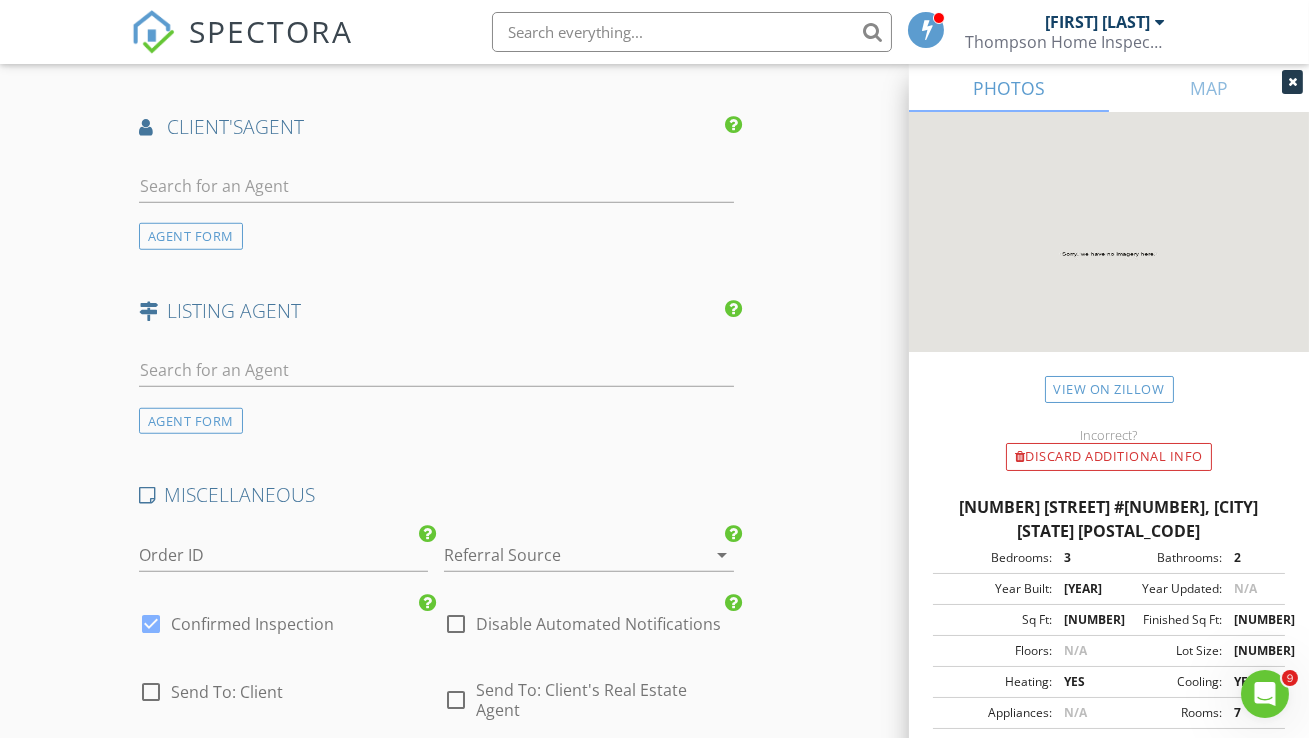 scroll, scrollTop: 3000, scrollLeft: 0, axis: vertical 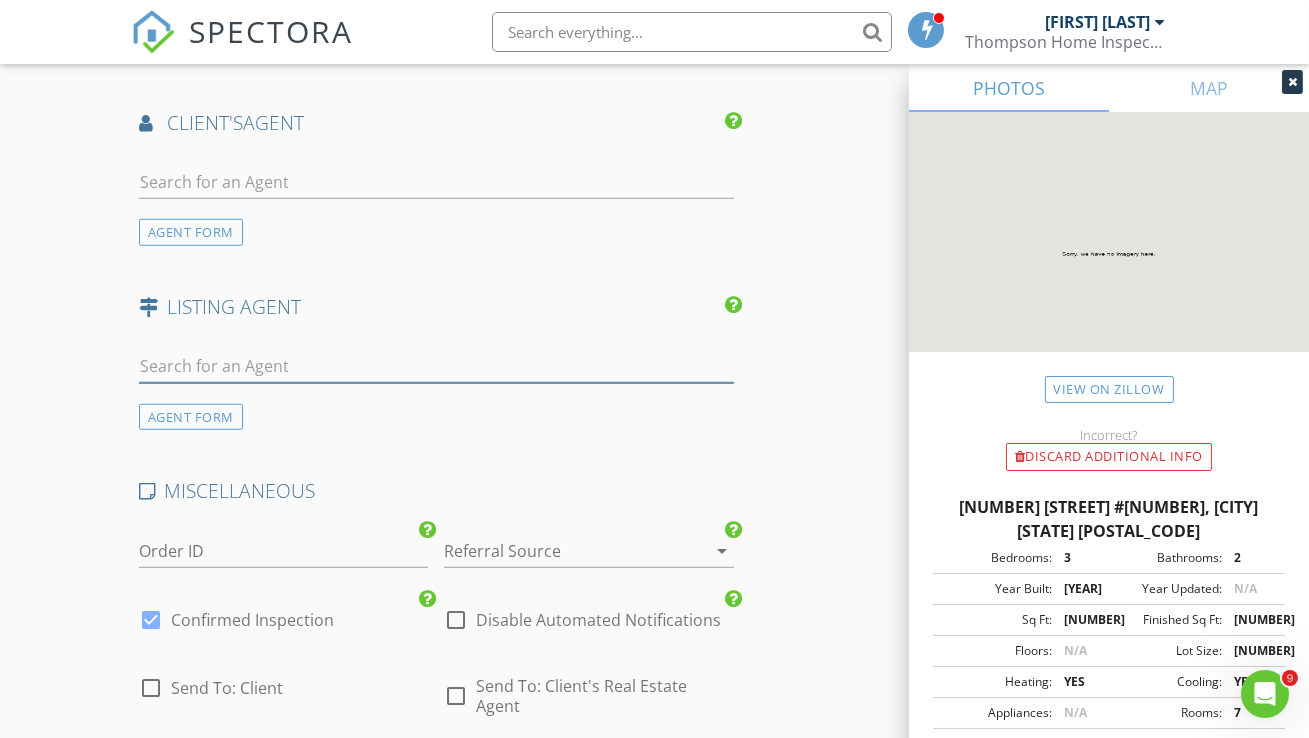 click at bounding box center (436, 366) 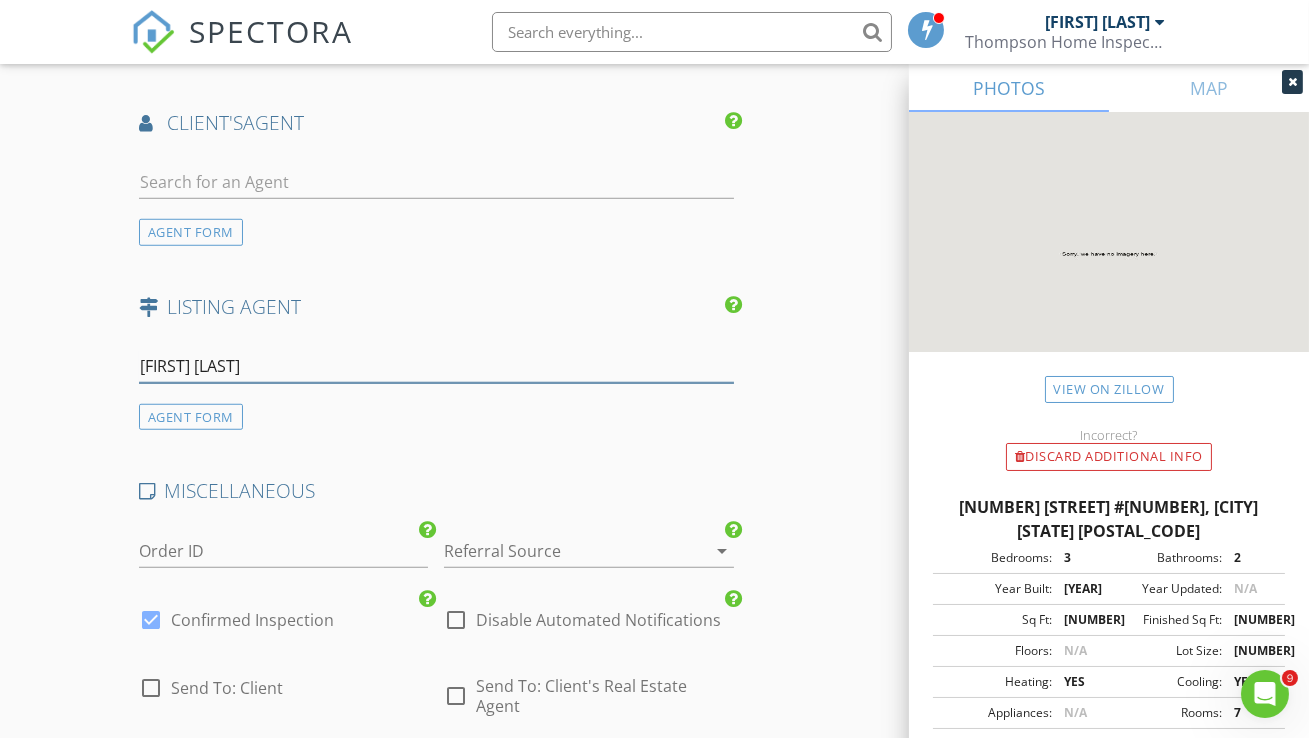 type on "[FIRST] [LAST]" 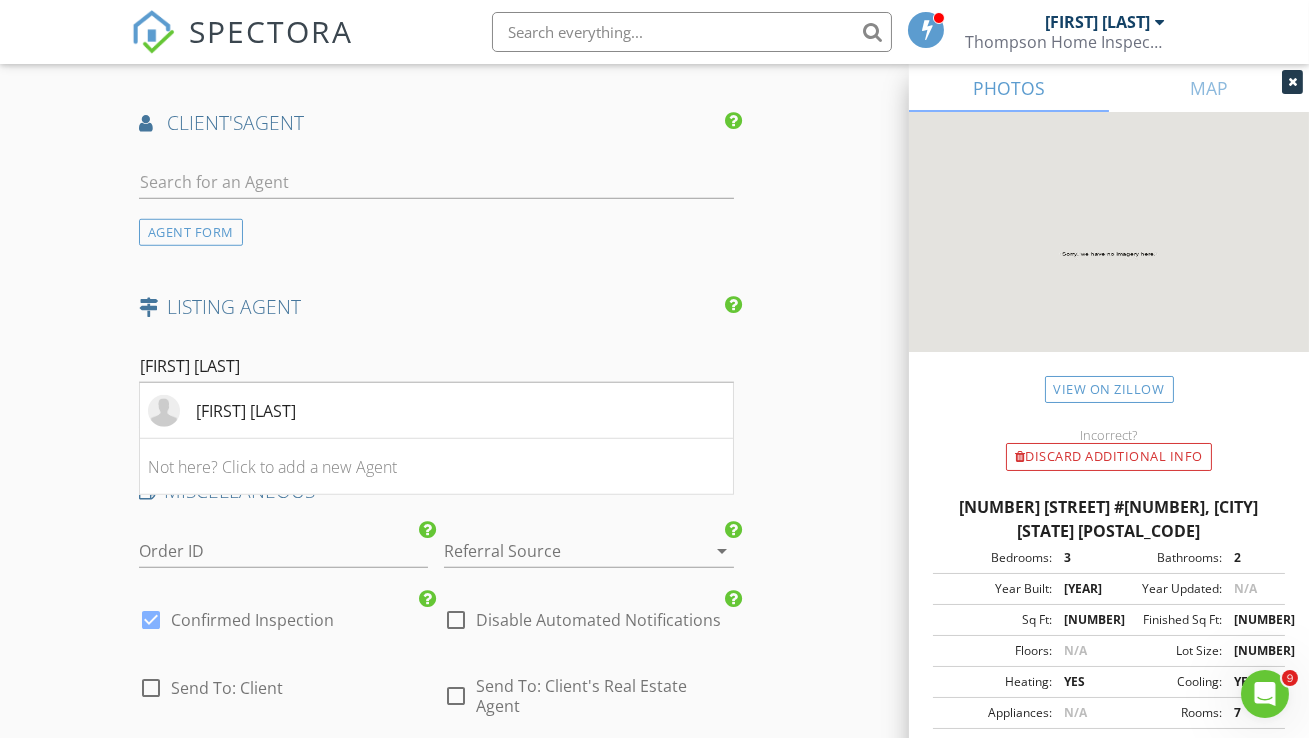 click on "INSPECTOR(S)
check_box   David Thompson   PRIMARY   David Thompson arrow_drop_down   check_box_outline_blank David Thompson specifically requested
Date/Time
07/14/2025 4:15 PM
Location
Address Search       Address 687 Celadon Cir   Unit 1   City San Jose   State CA   Zip 95133   County Santa Clara     Square Feet 1409   Year Built 2013   Foundation arrow_drop_down     David Thompson     28.5 miles     (an hour)
client
check_box Enable Client CC email for this inspection   Client Search     check_box_outline_blank Client is a Company/Organization     First Name Hyeong Su   Last Name Hahm   Email   CC Email   Phone           Notes   Private Notes
client
Client Search     check_box_outline_blank Client is a Company/Organization     First Name Eunjin   Last Name Lee   Email   CC Email   Phone           Notes   Private Notes" at bounding box center [654, -735] 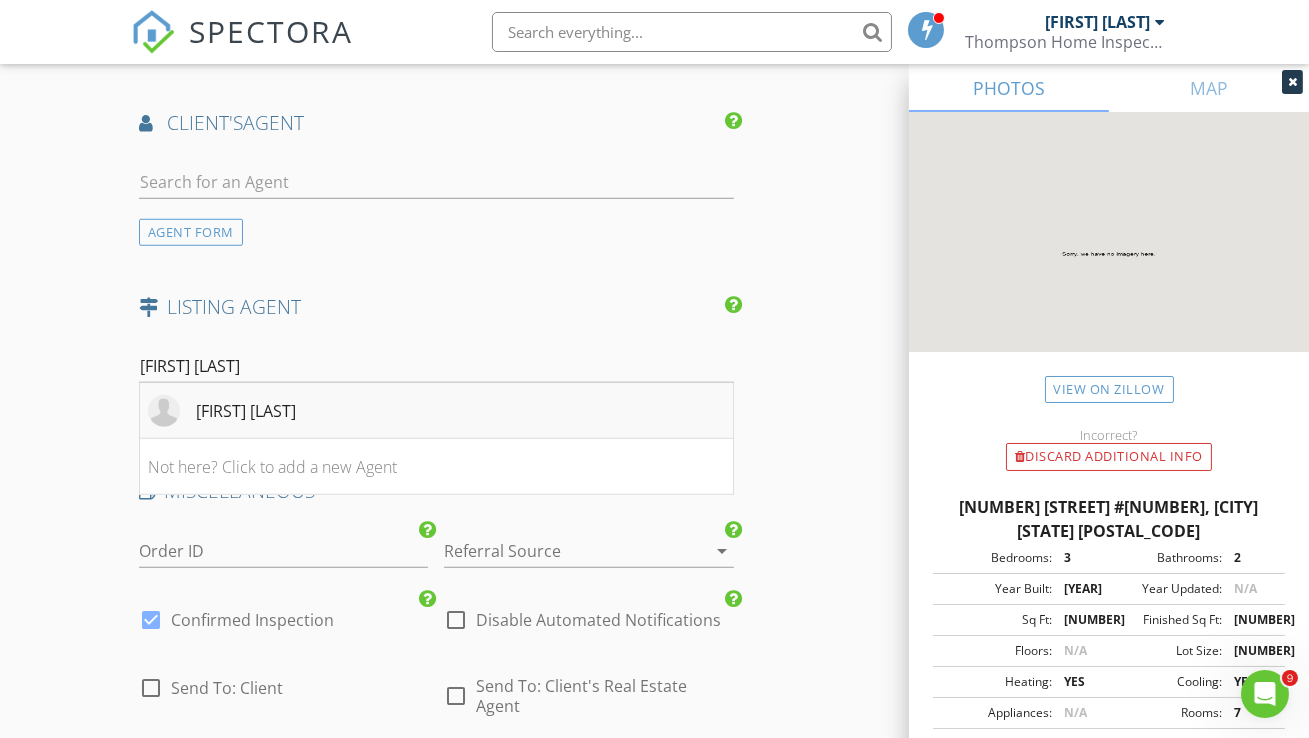 click on "Helena Choi" at bounding box center (246, 411) 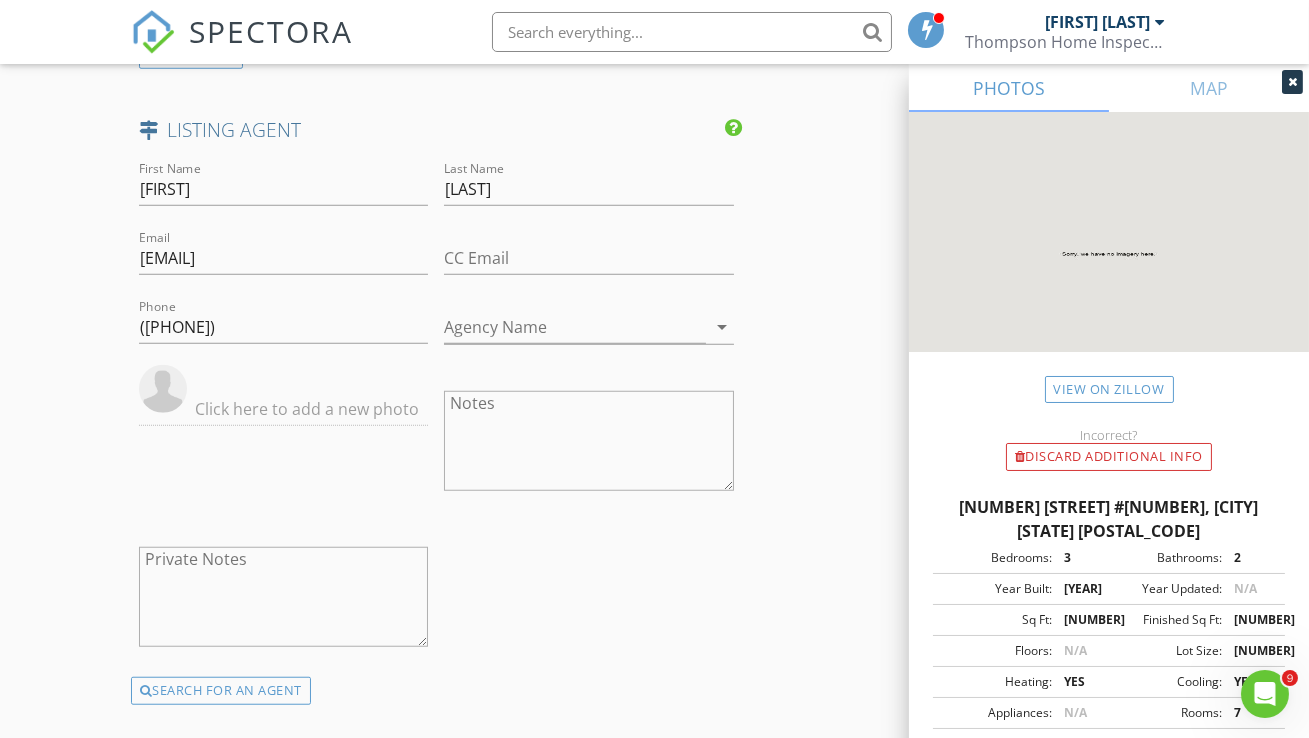 scroll, scrollTop: 3181, scrollLeft: 0, axis: vertical 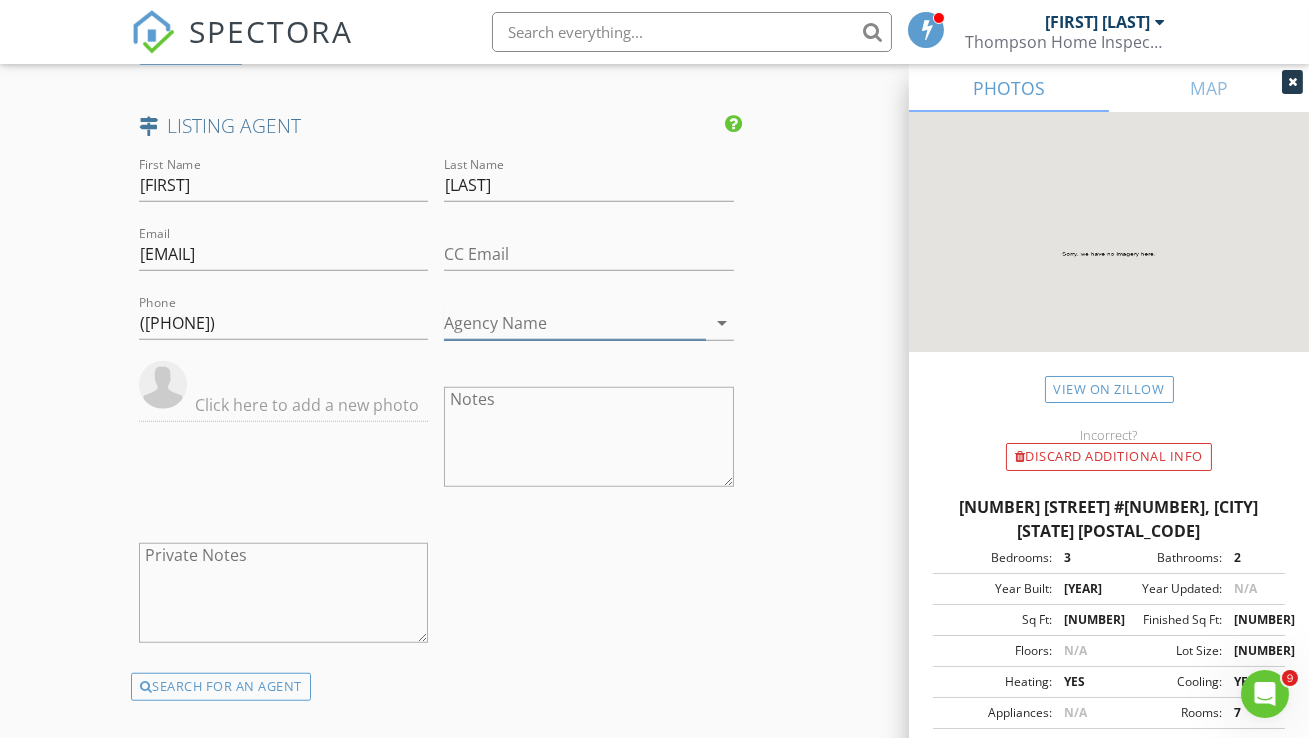 click on "arrow_drop_down" at bounding box center (722, 323) 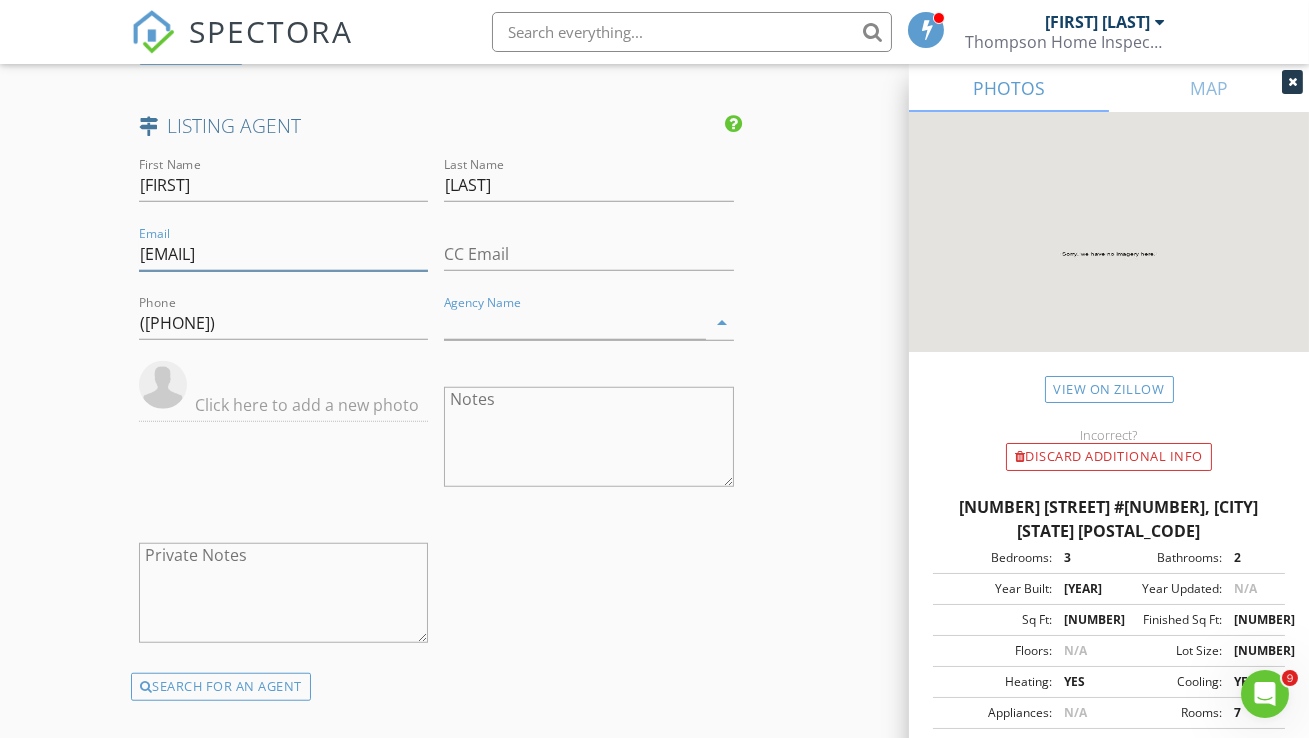 drag, startPoint x: 359, startPoint y: 266, endPoint x: 140, endPoint y: 267, distance: 219.00229 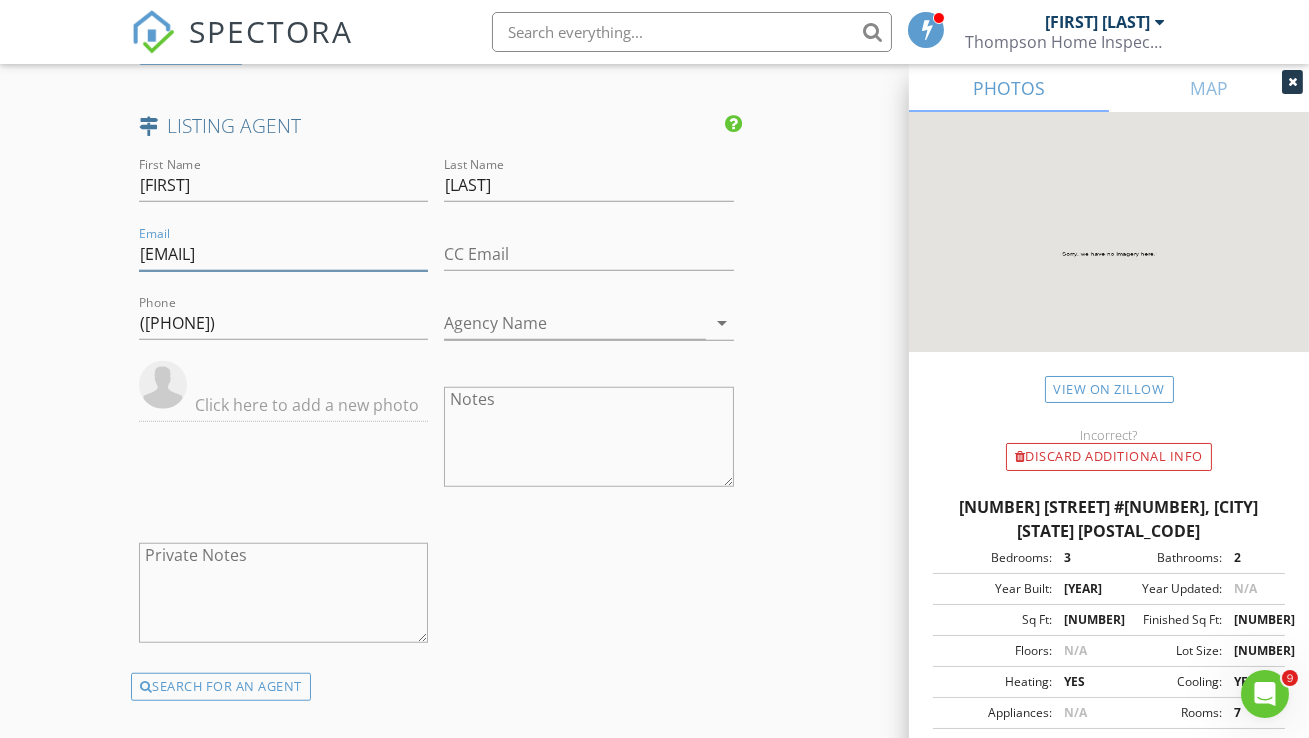 paste on "elenachoice@gmail" 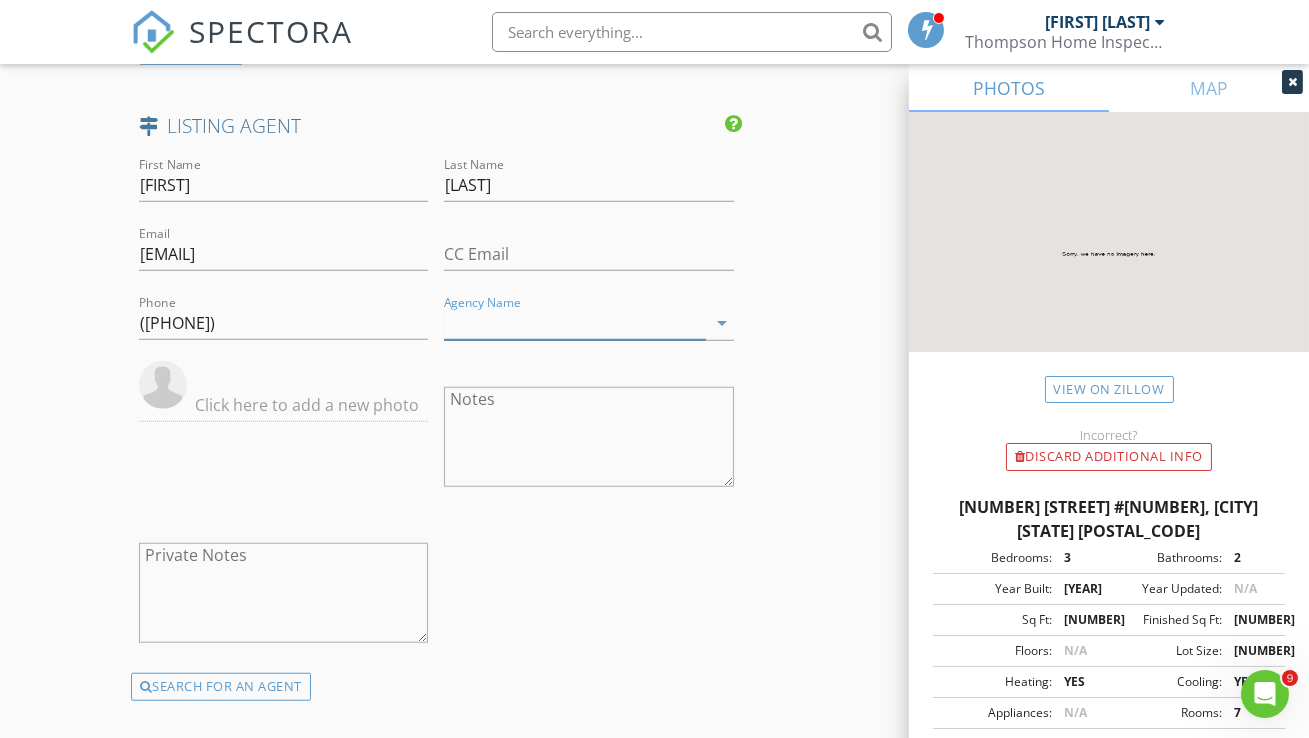 click on "Agency Name" at bounding box center [574, 323] 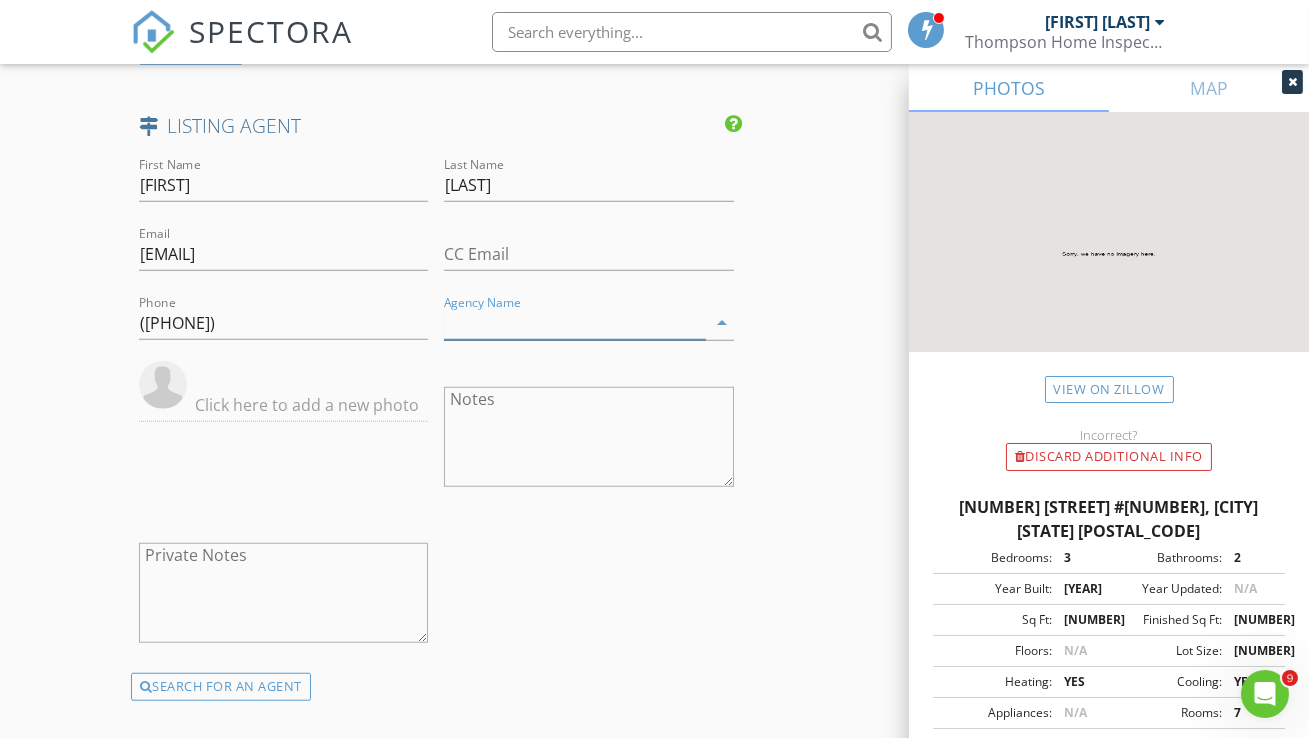 paste on "BRG Realty Corp." 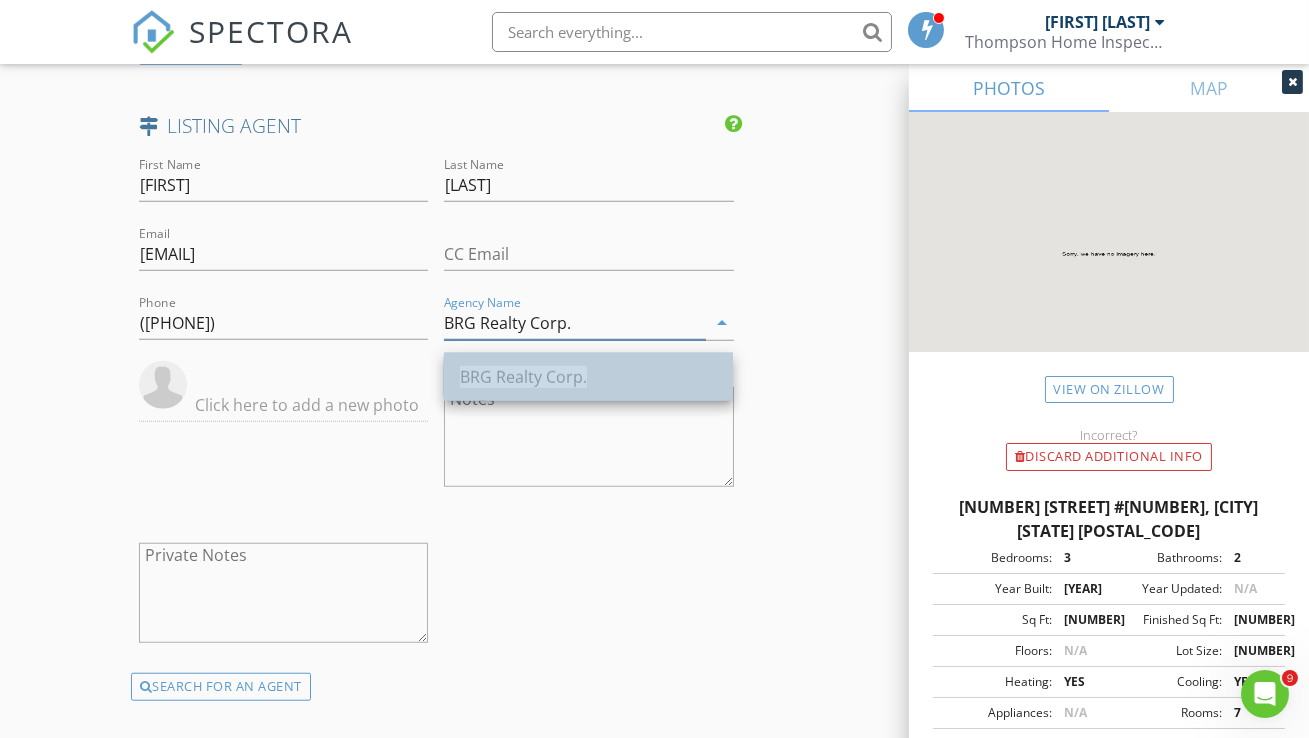 click on "BRG Realty Corp." at bounding box center (588, 377) 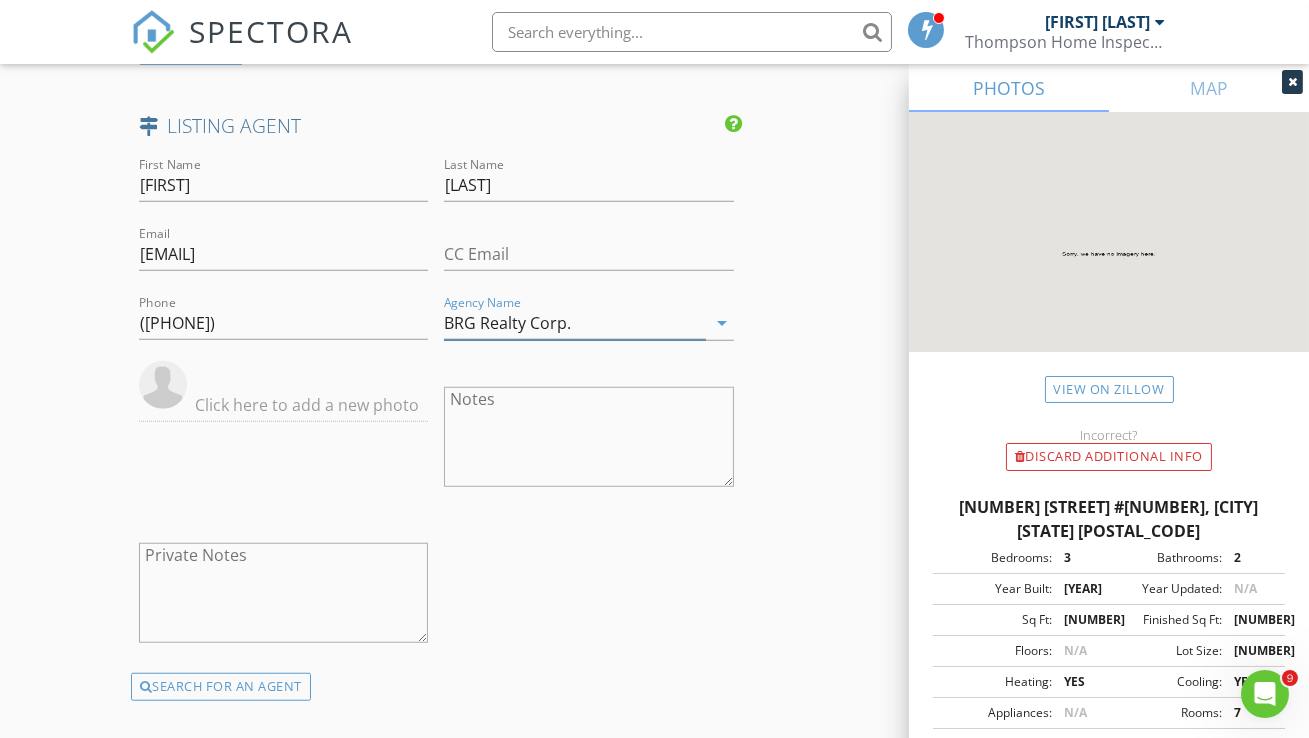 type on "BRG Realty Corp." 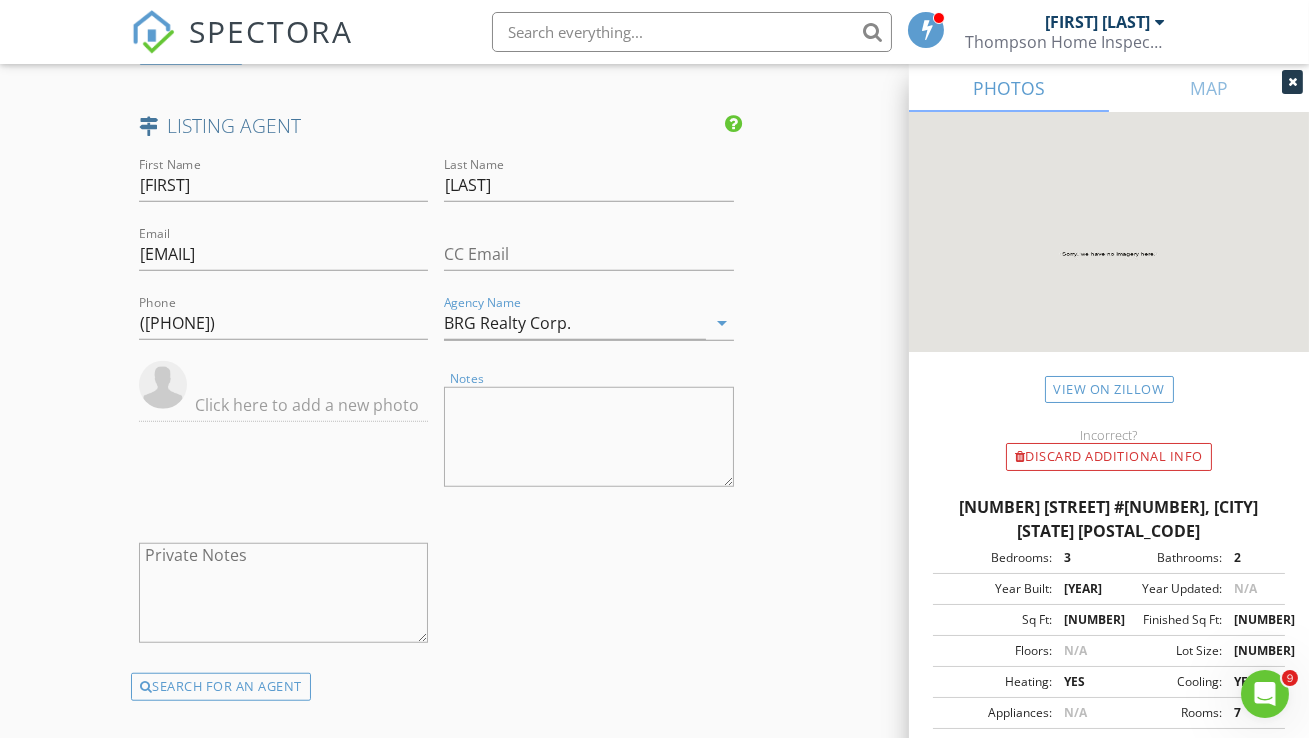 click at bounding box center (588, 437) 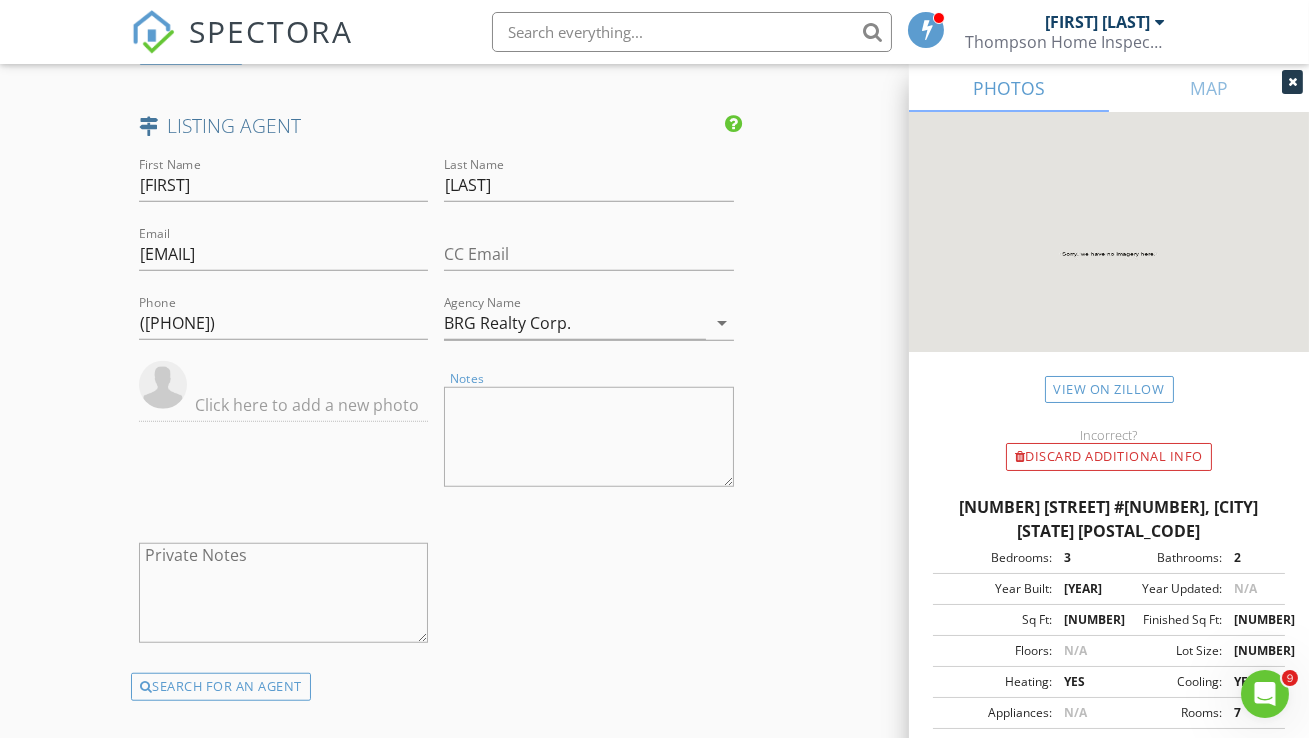paste on "408-892-2040" 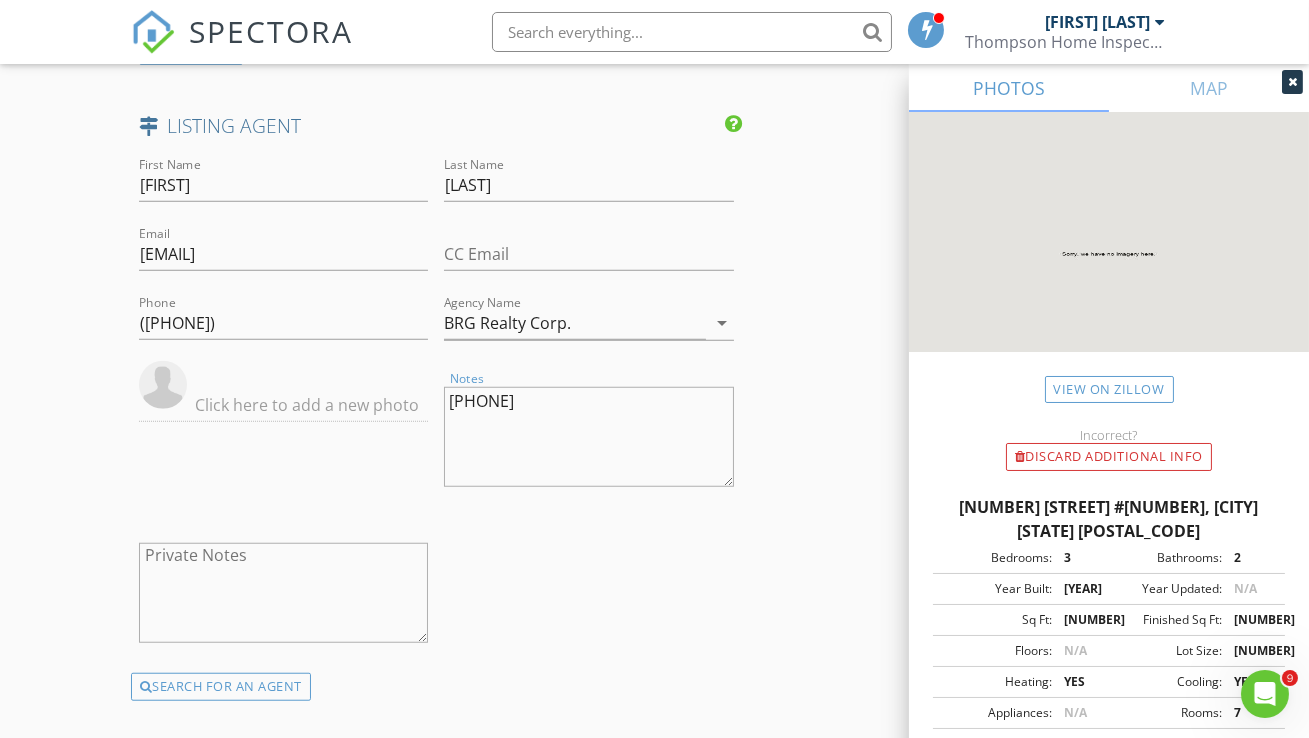 drag, startPoint x: 565, startPoint y: 410, endPoint x: 438, endPoint y: 405, distance: 127.09839 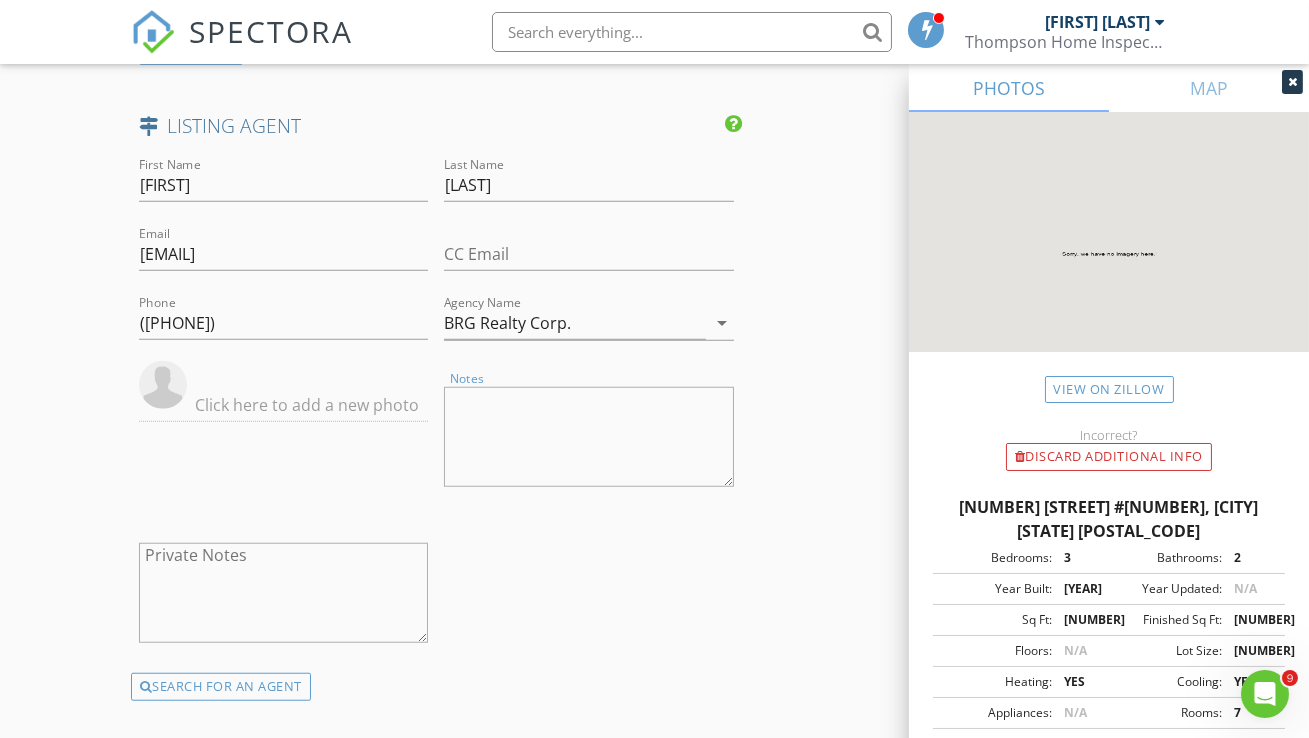 paste on "[COMPANY] Realty Corp.
[NUMBER] [STREET],
[CITY], [STATE] [POSTAL_CODE]" 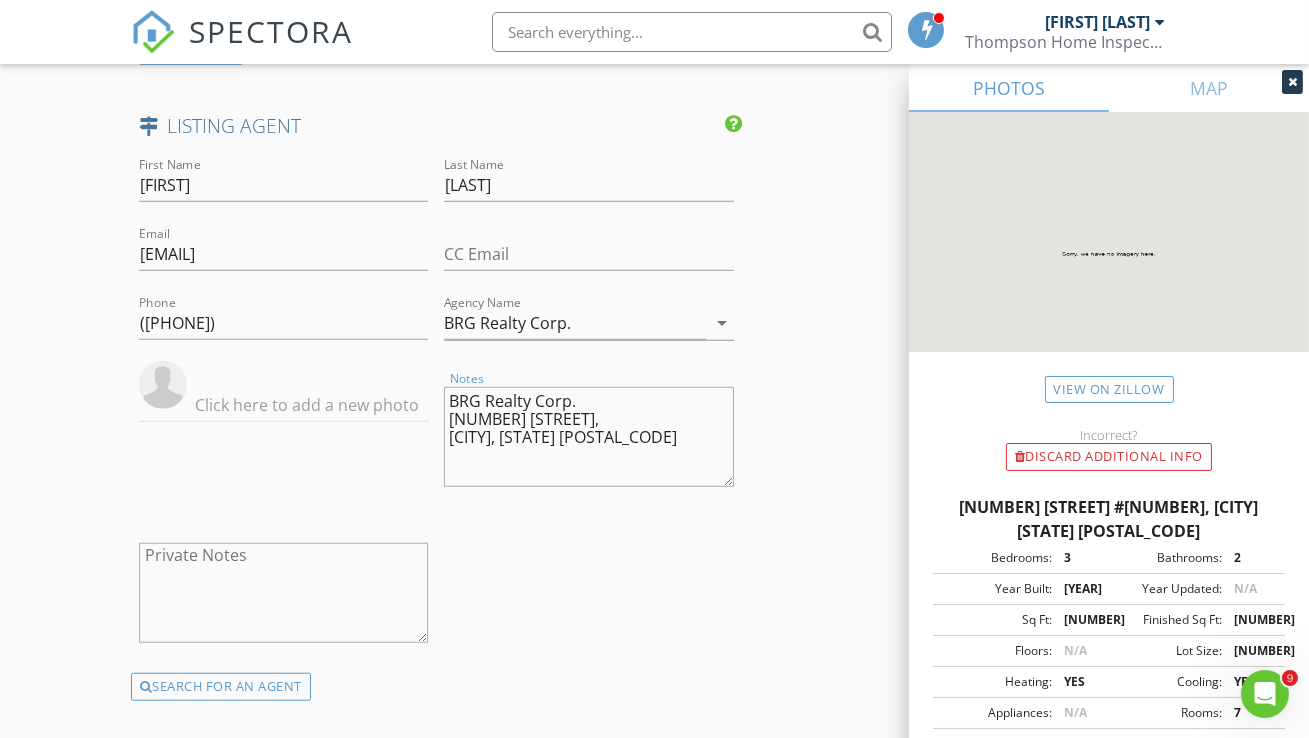 type on "[COMPANY] Realty Corp.
[NUMBER] [STREET],
[CITY], [STATE] [POSTAL_CODE]" 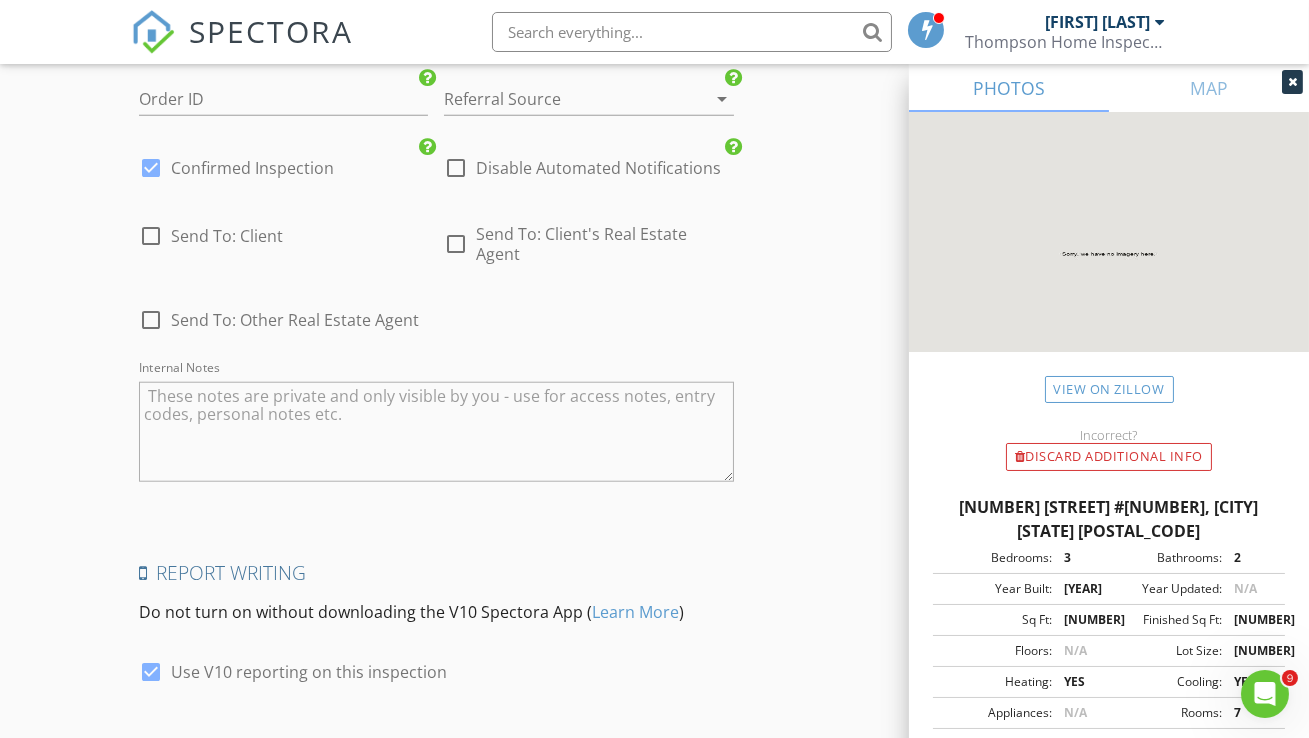 scroll, scrollTop: 3909, scrollLeft: 0, axis: vertical 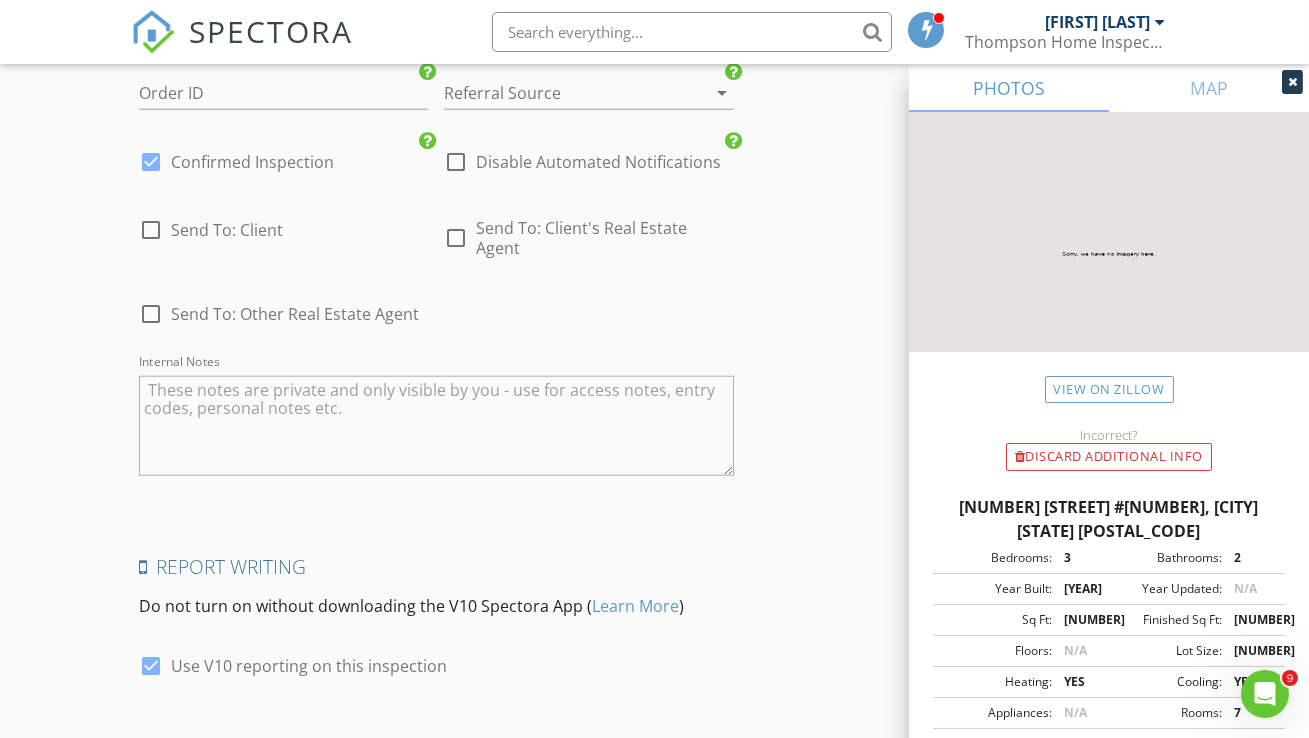 click at bounding box center [151, 162] 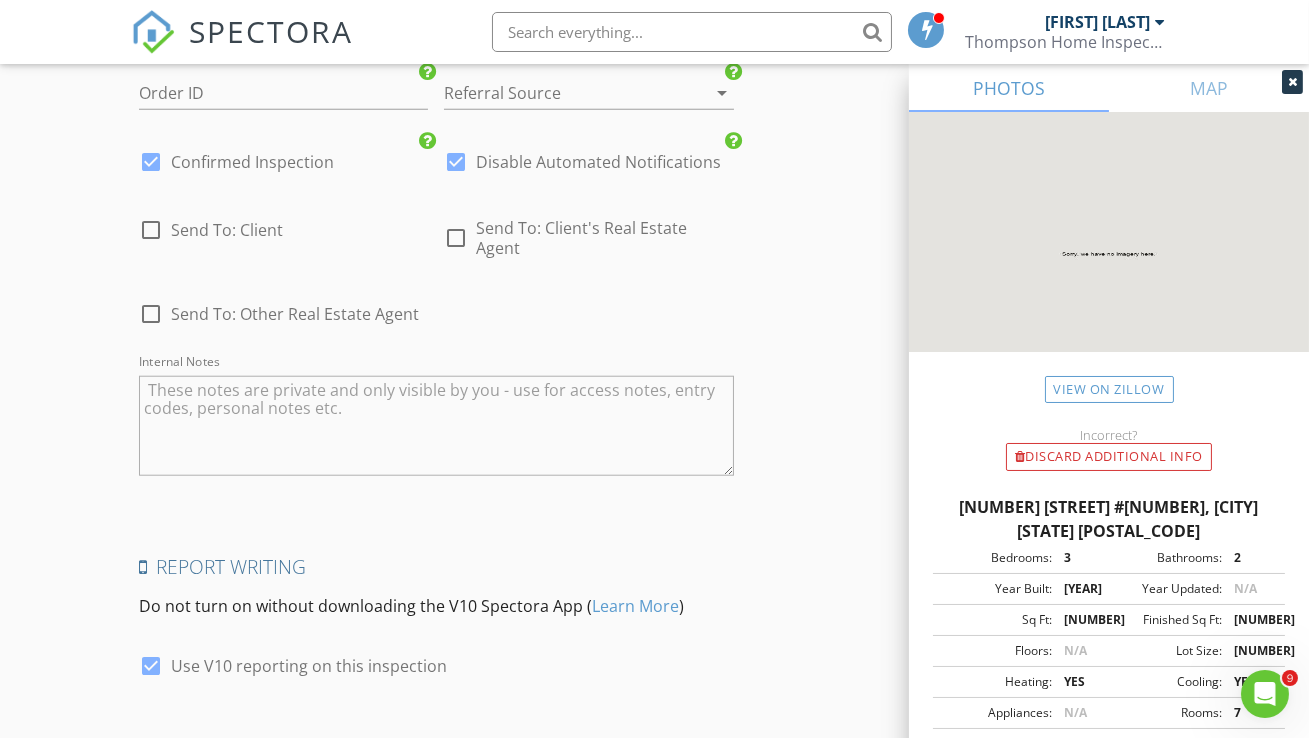scroll, scrollTop: 4047, scrollLeft: 0, axis: vertical 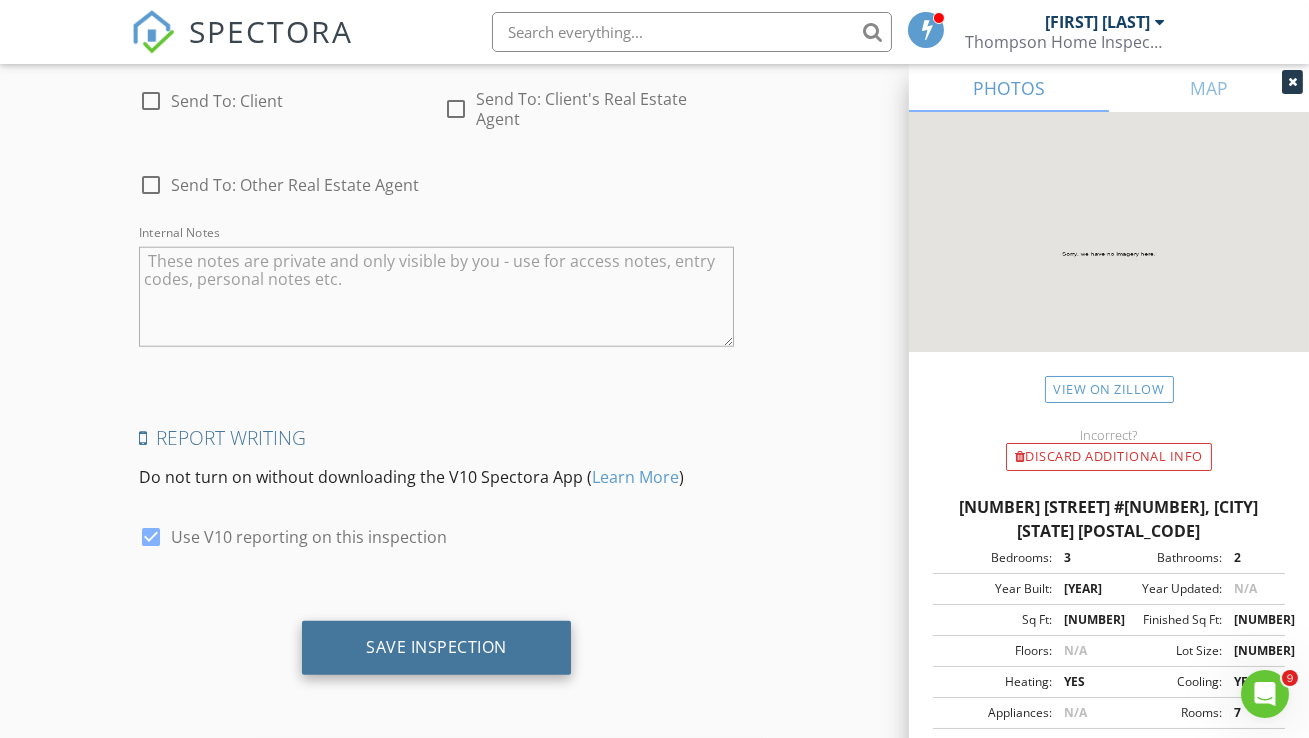 click on "Save Inspection" at bounding box center [436, 647] 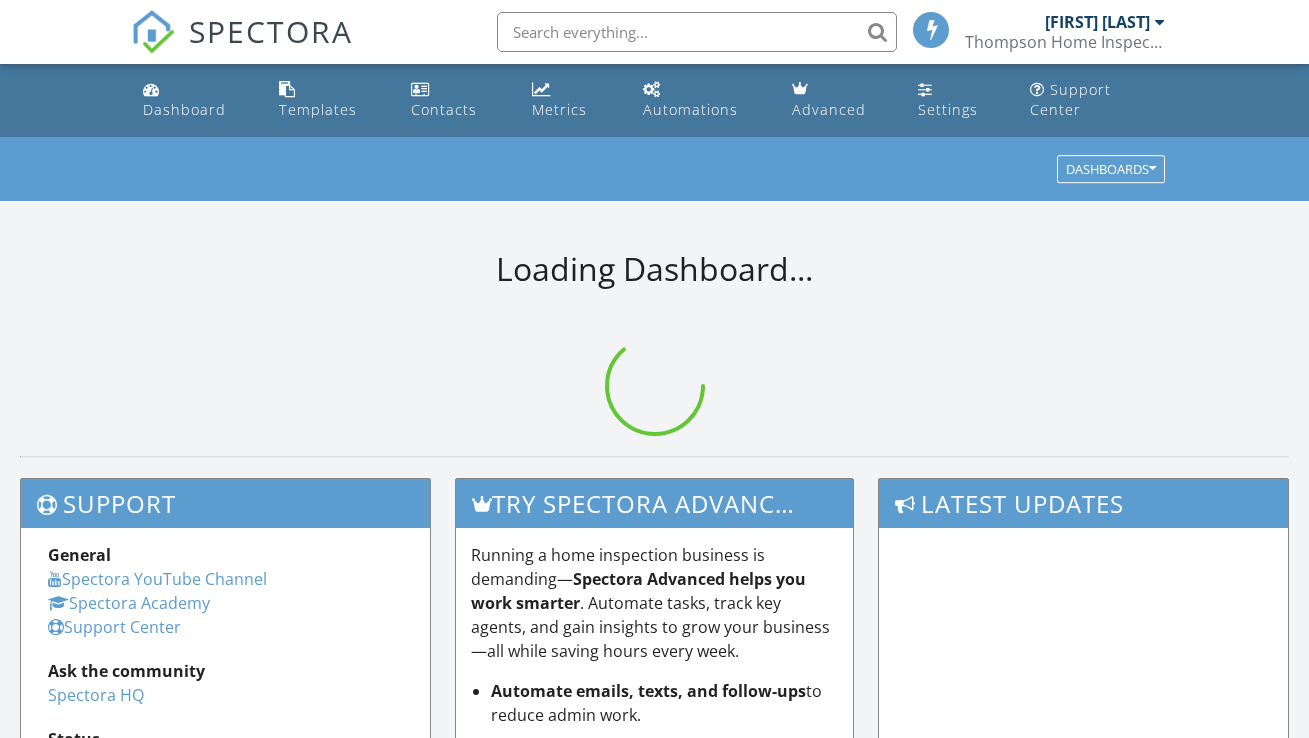 scroll, scrollTop: 0, scrollLeft: 0, axis: both 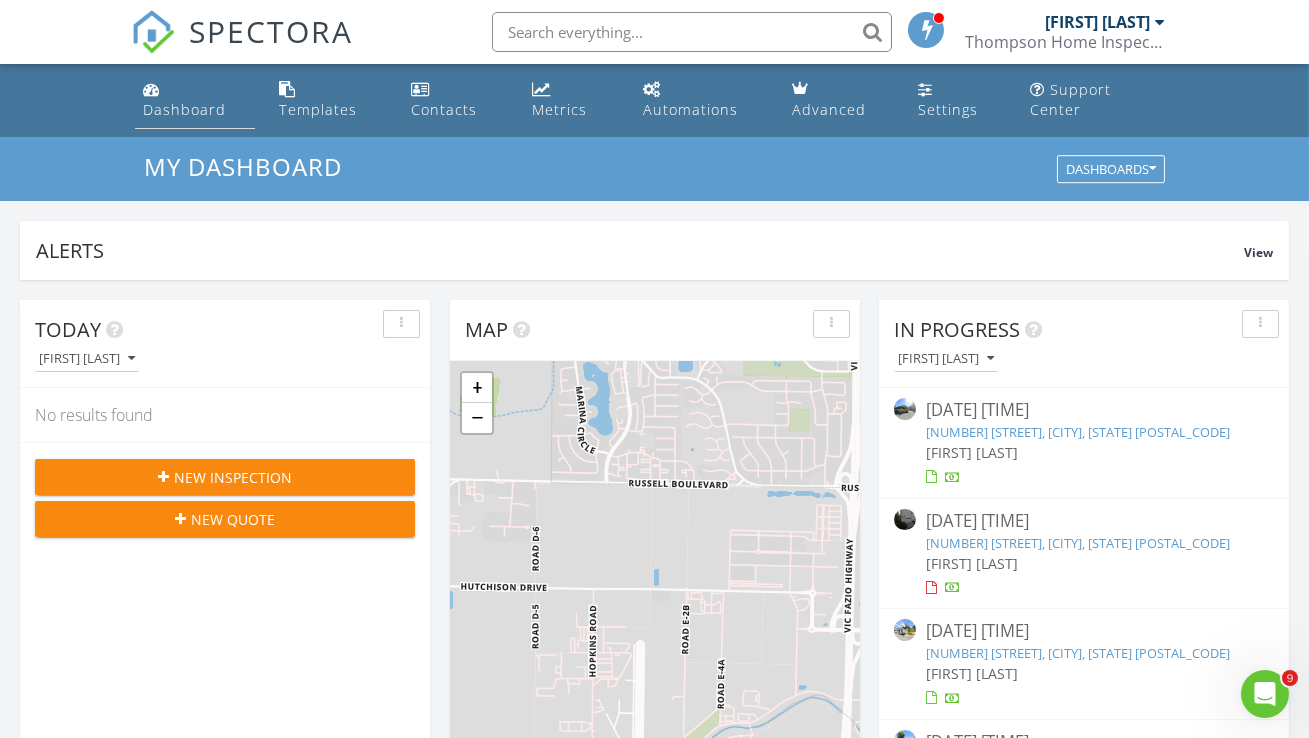 click on "Dashboard" at bounding box center [184, 109] 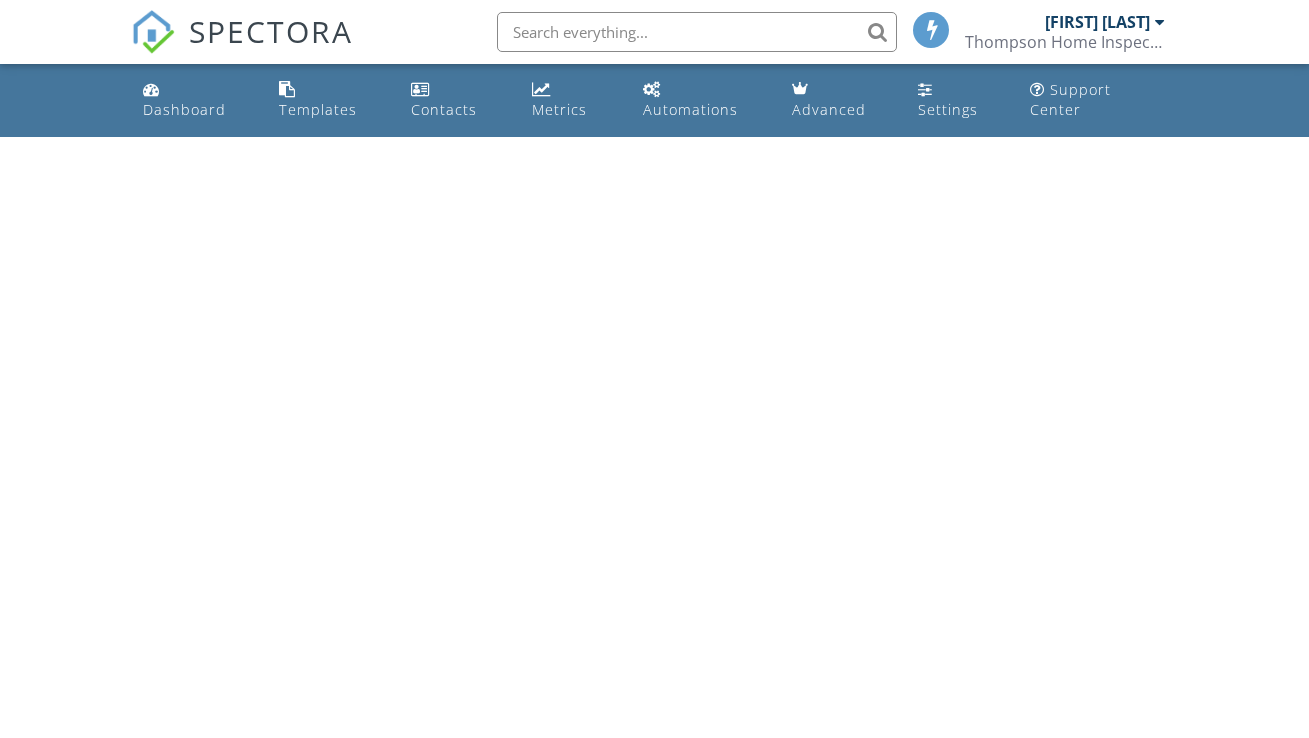 scroll, scrollTop: 0, scrollLeft: 0, axis: both 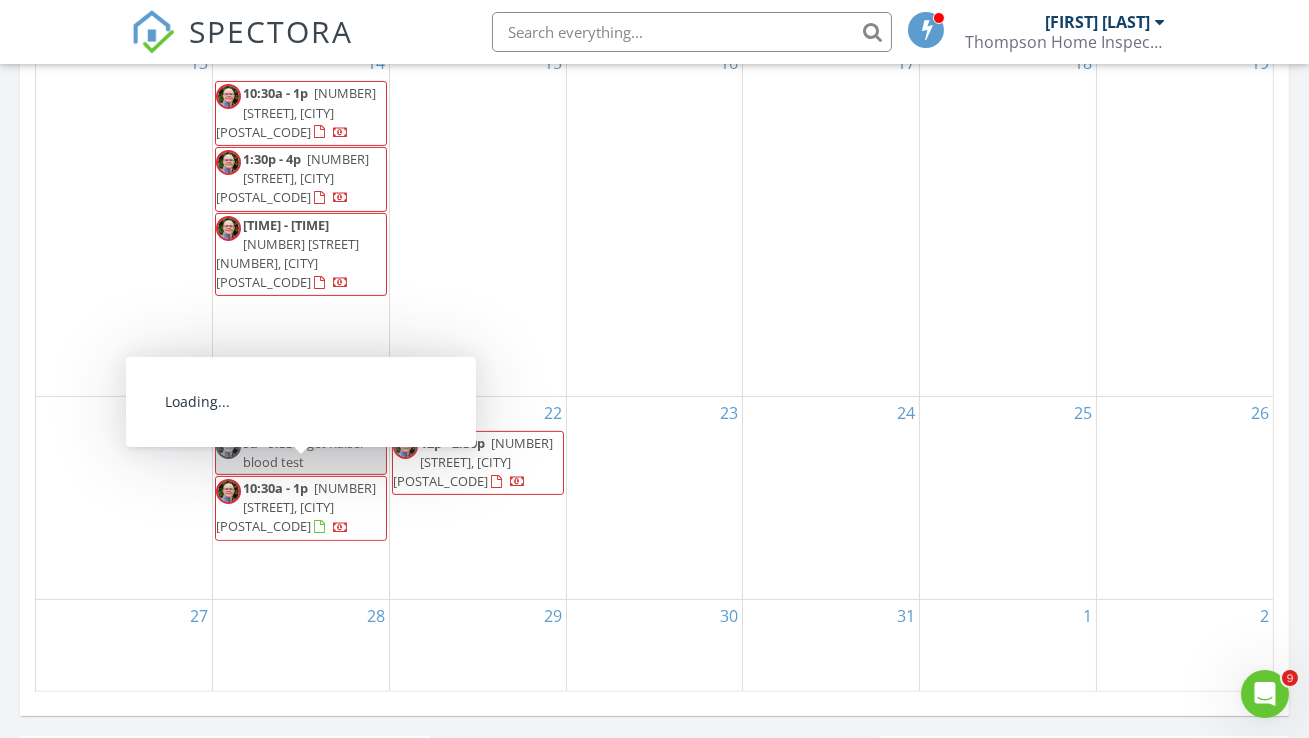 click on "[TIME] - [TIME]
[NUMBER] [STREET], [CITY] [POSTAL_CODE]" at bounding box center (301, 508) 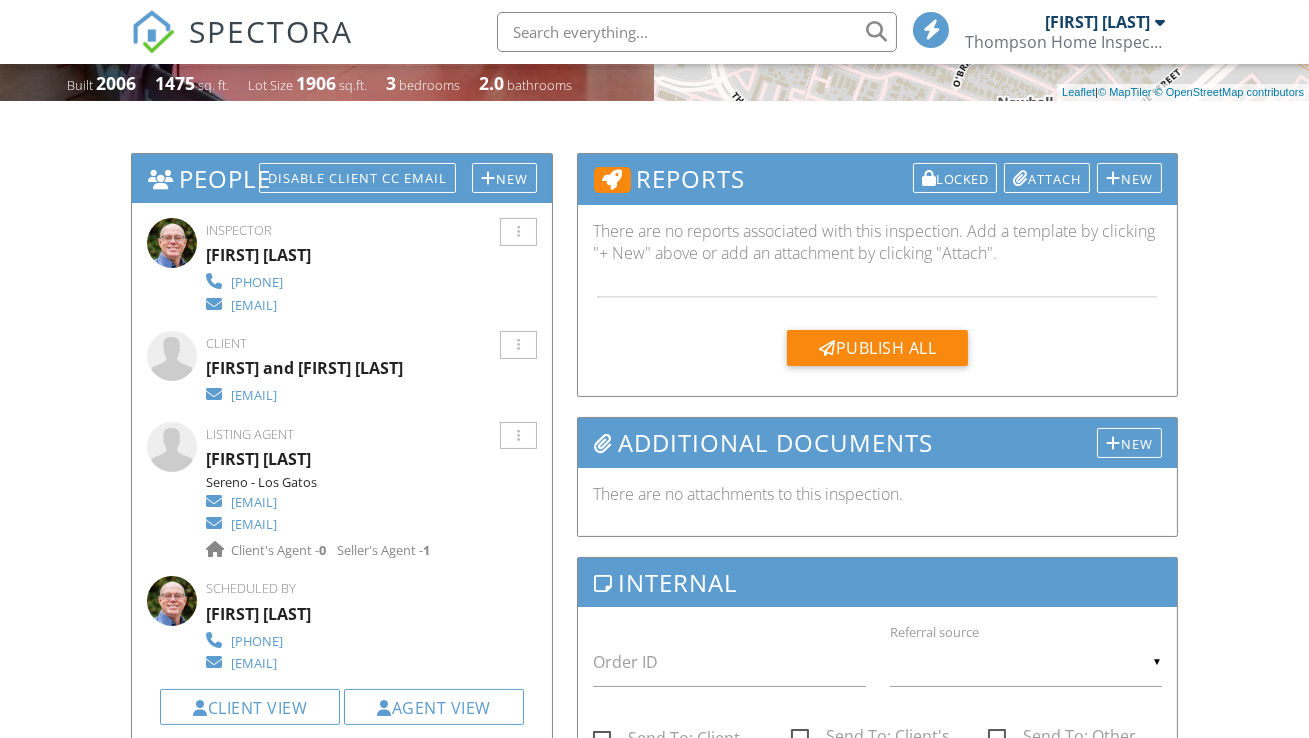 scroll, scrollTop: 0, scrollLeft: 0, axis: both 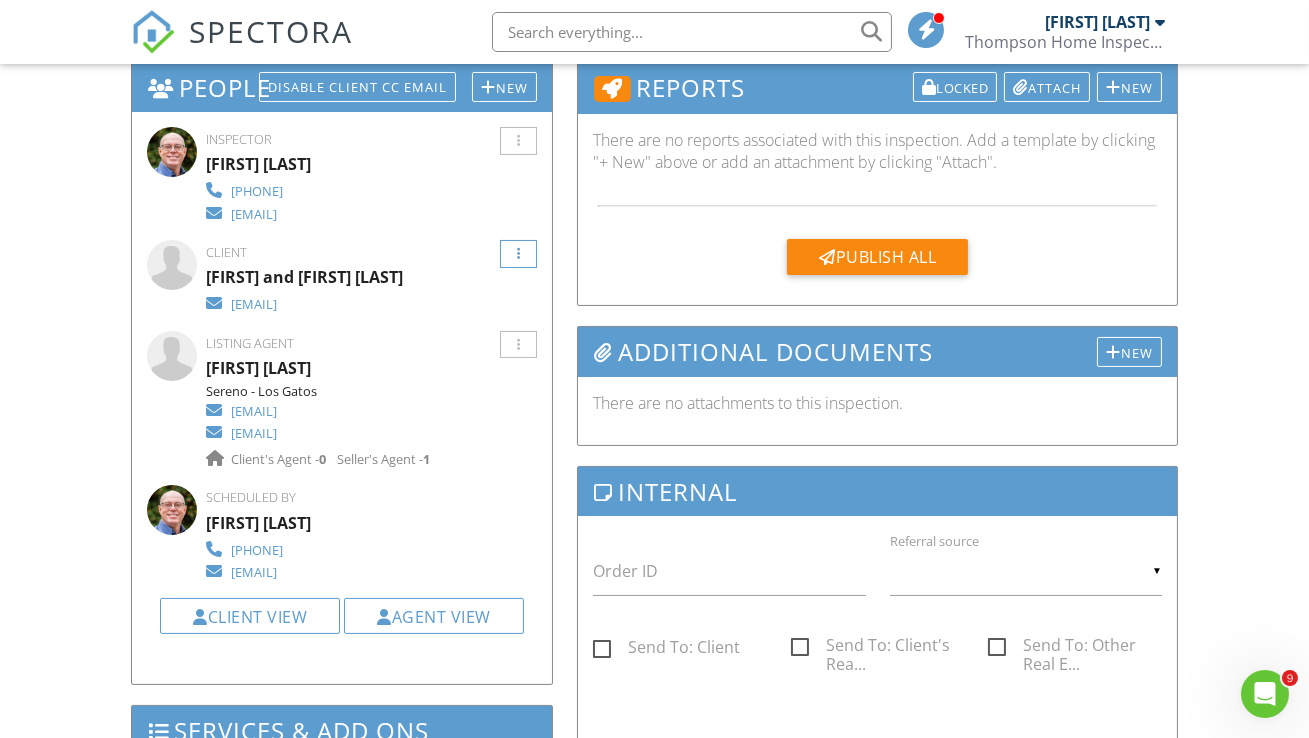 click at bounding box center (518, 254) 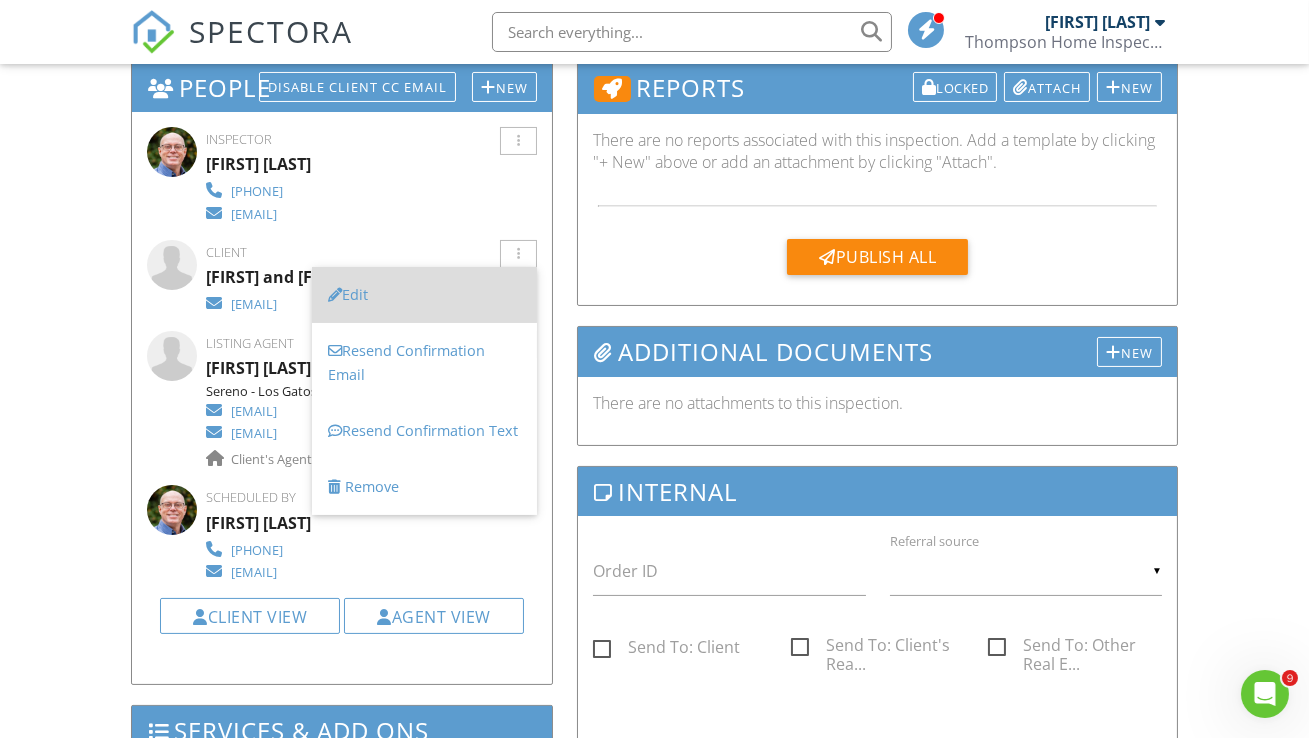 click on "Edit" at bounding box center [424, 295] 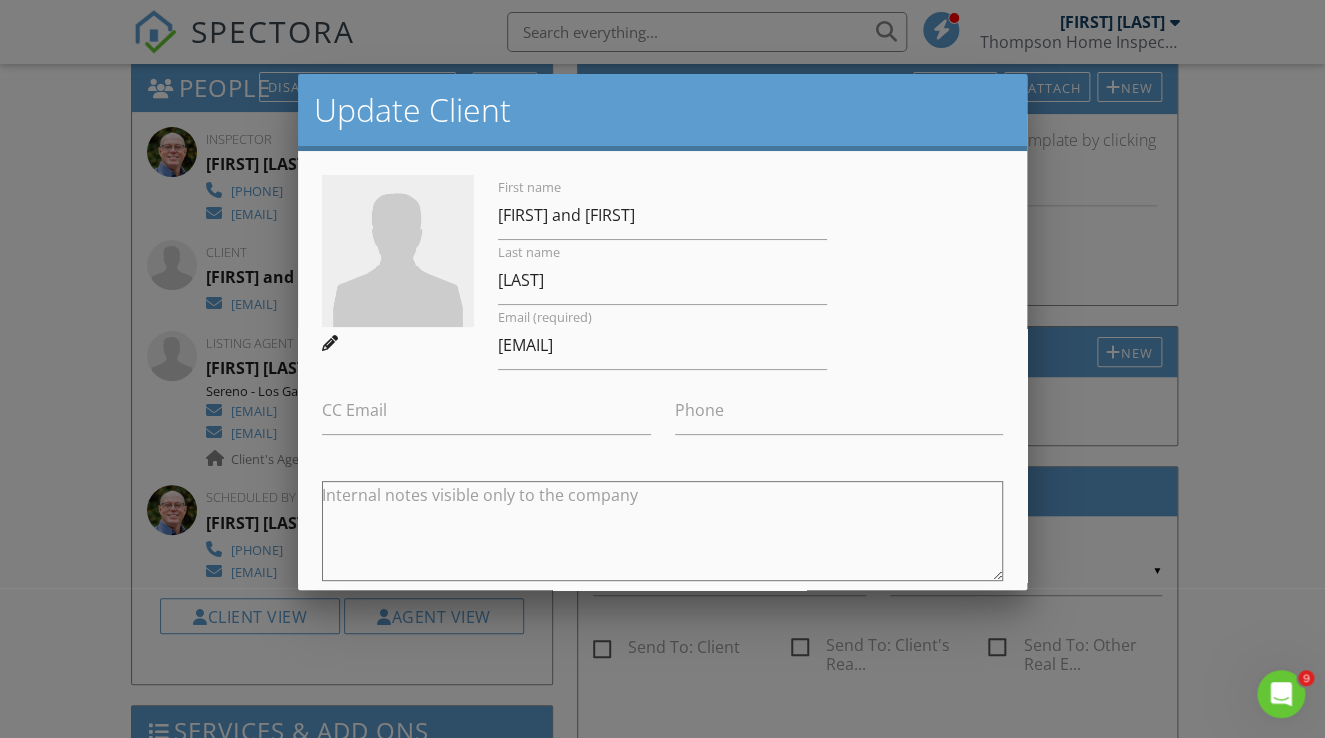 click on "Email (required)
connie.osborne@yahoo.com" at bounding box center (662, 337) 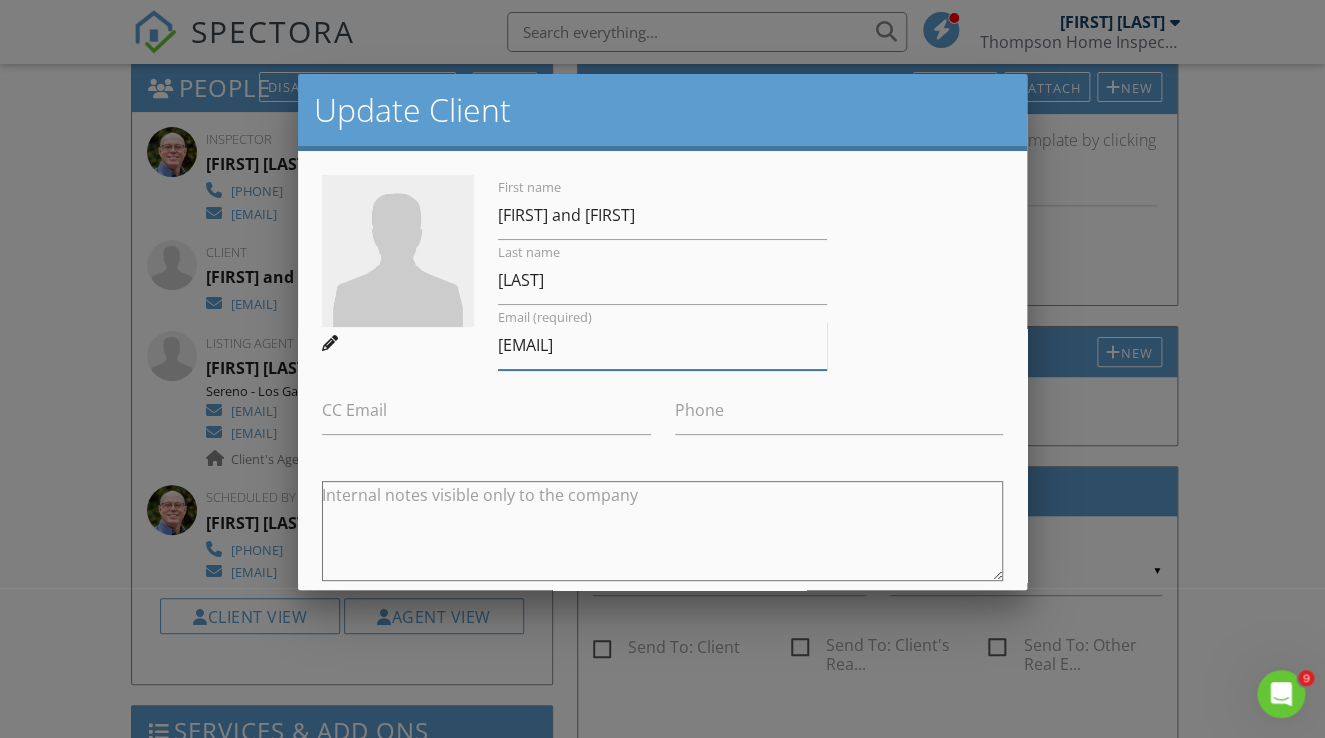 drag, startPoint x: 713, startPoint y: 342, endPoint x: 488, endPoint y: 344, distance: 225.0089 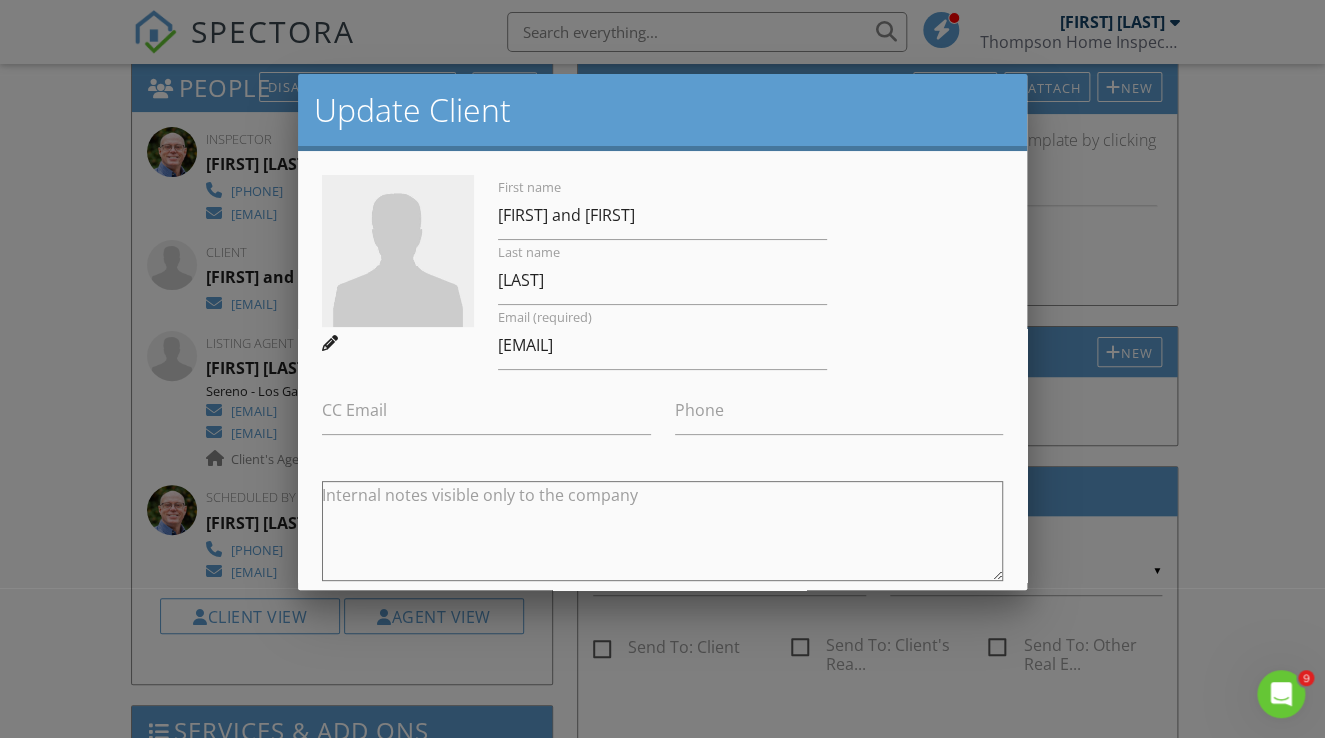 drag, startPoint x: 907, startPoint y: 288, endPoint x: 941, endPoint y: 264, distance: 41.617306 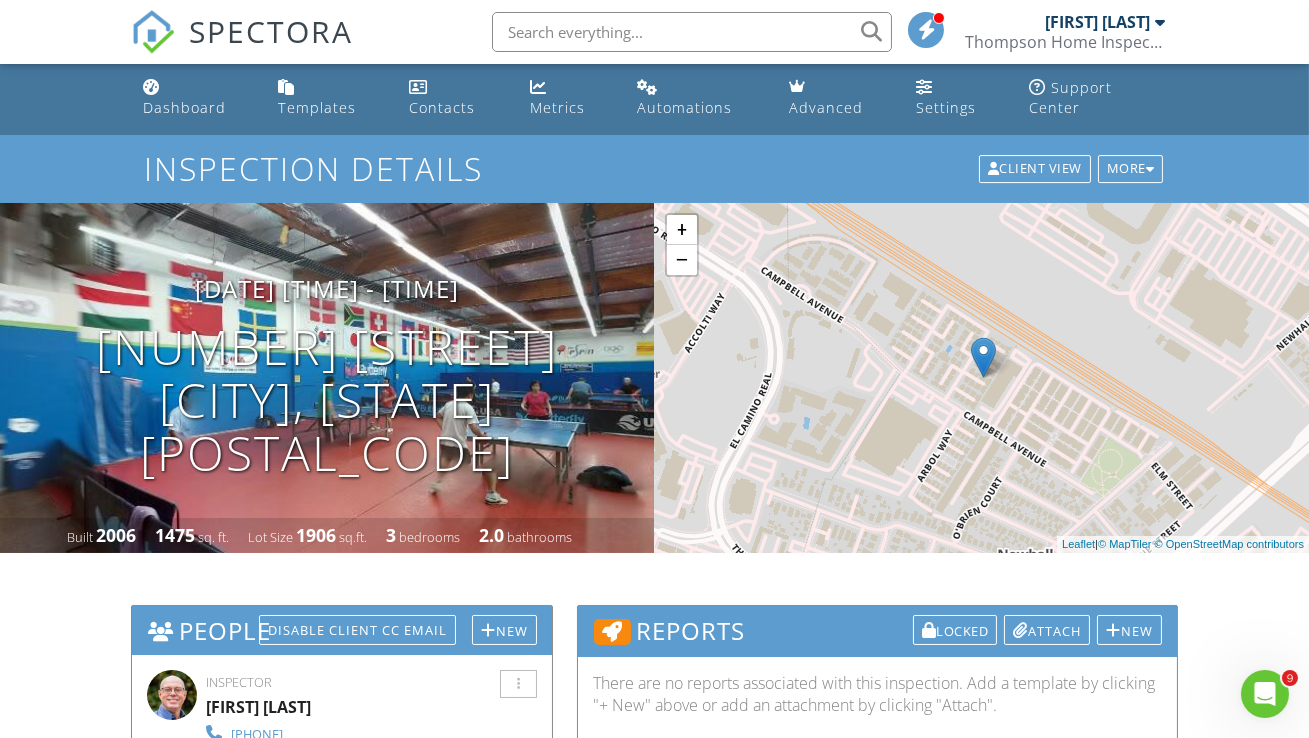 scroll, scrollTop: 0, scrollLeft: 0, axis: both 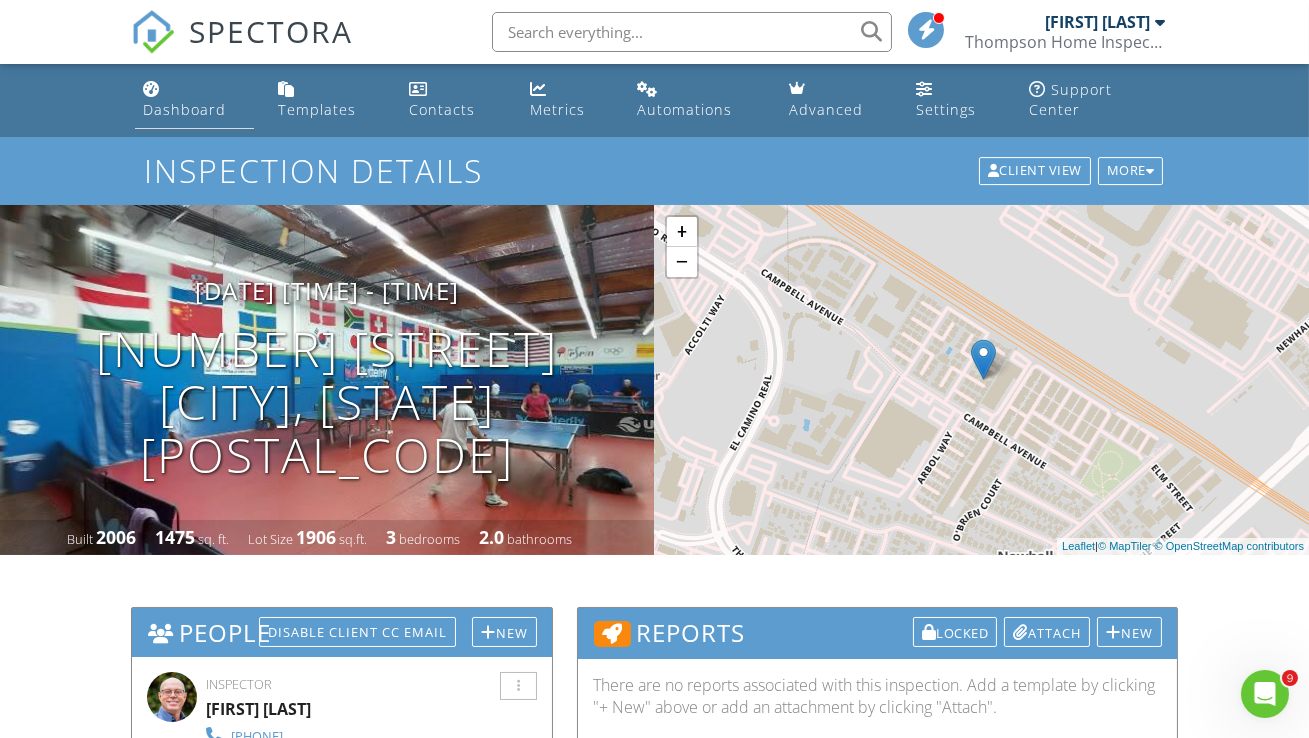 click on "Dashboard" at bounding box center (184, 109) 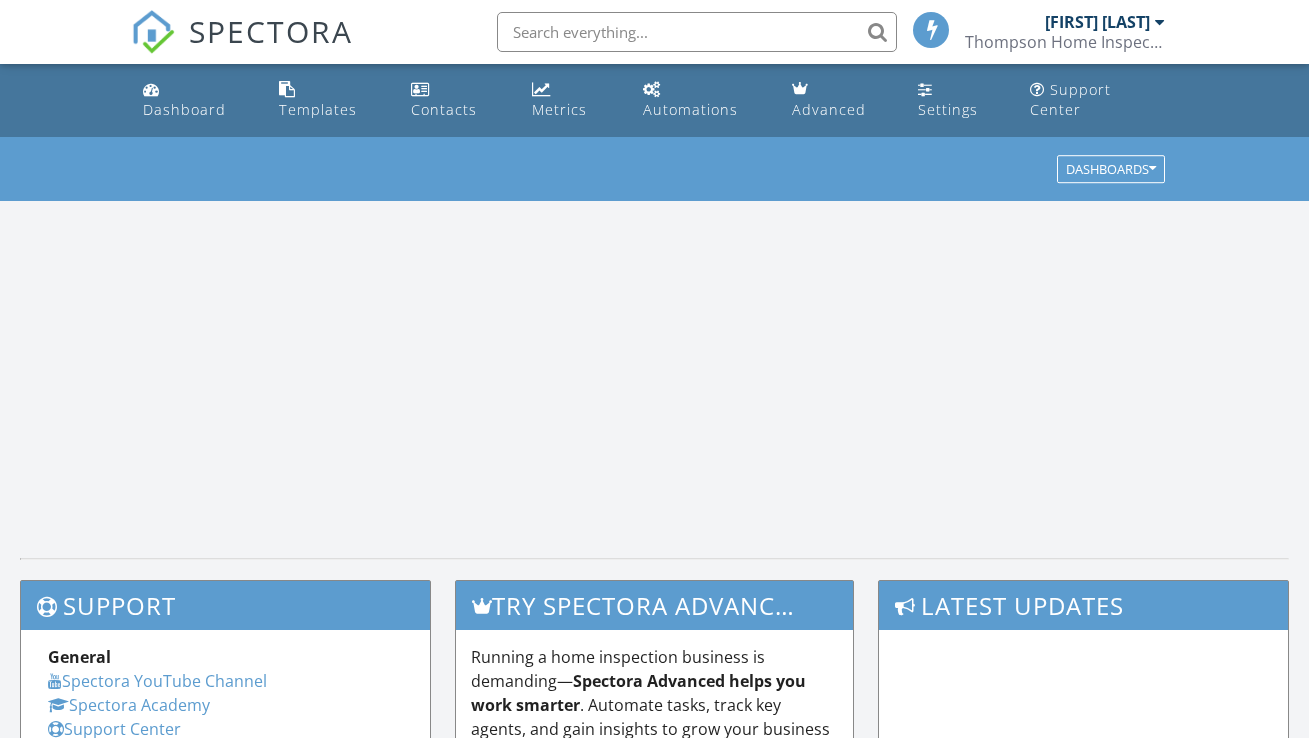 scroll, scrollTop: 0, scrollLeft: 0, axis: both 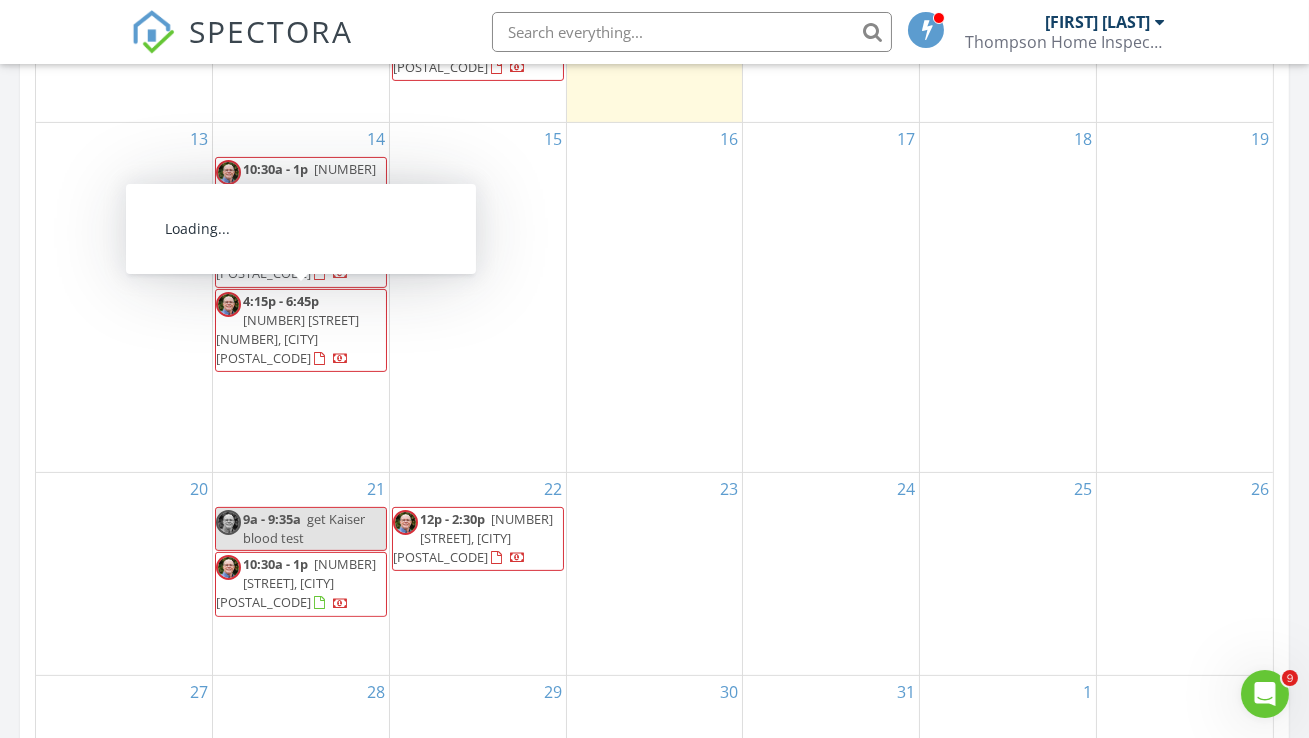 click on "[TIME]
[NUMBER] [STREET] [NUMBER], [CITY] [POSTAL_CODE]" at bounding box center (301, 331) 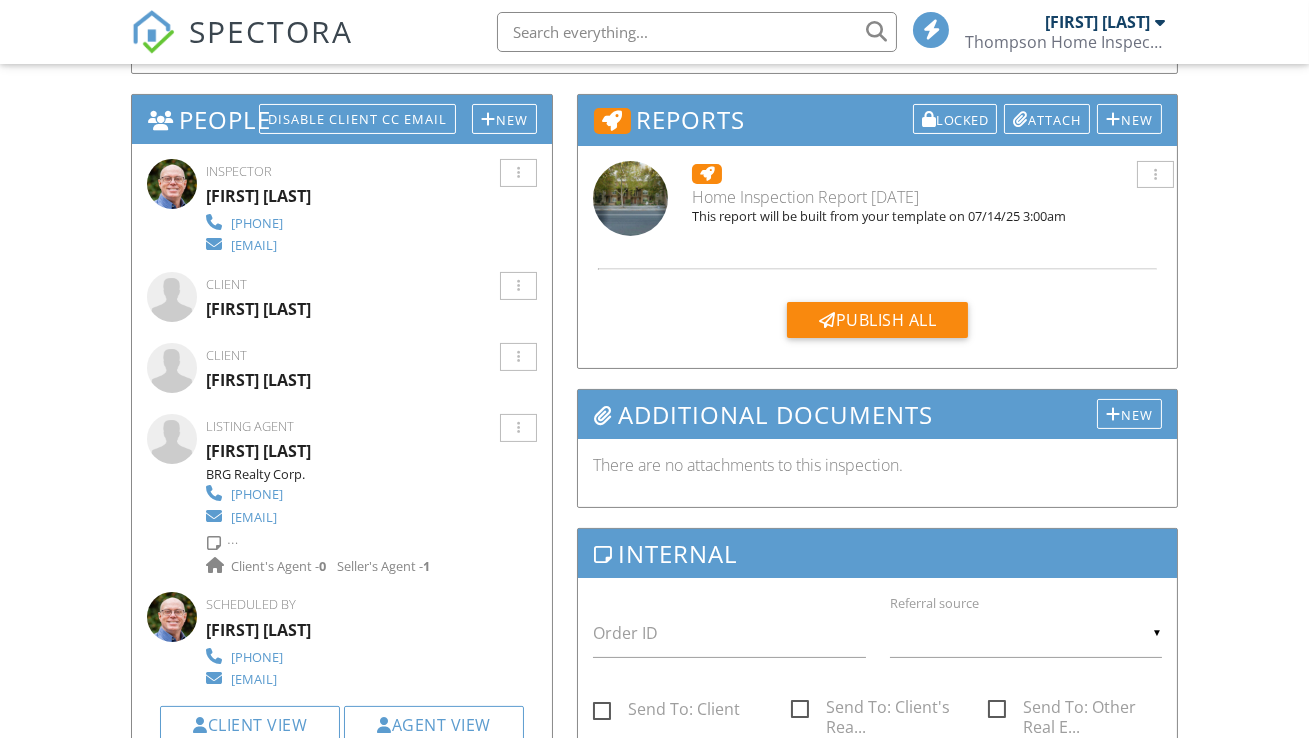 scroll, scrollTop: 727, scrollLeft: 0, axis: vertical 